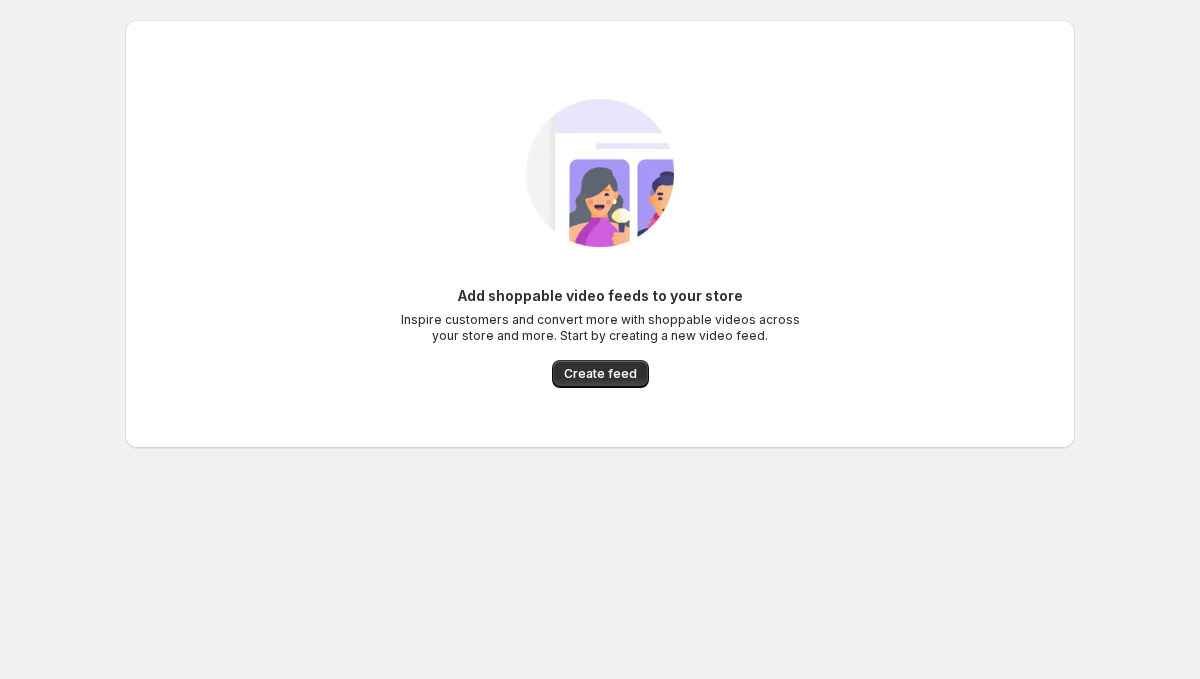 scroll, scrollTop: 0, scrollLeft: 0, axis: both 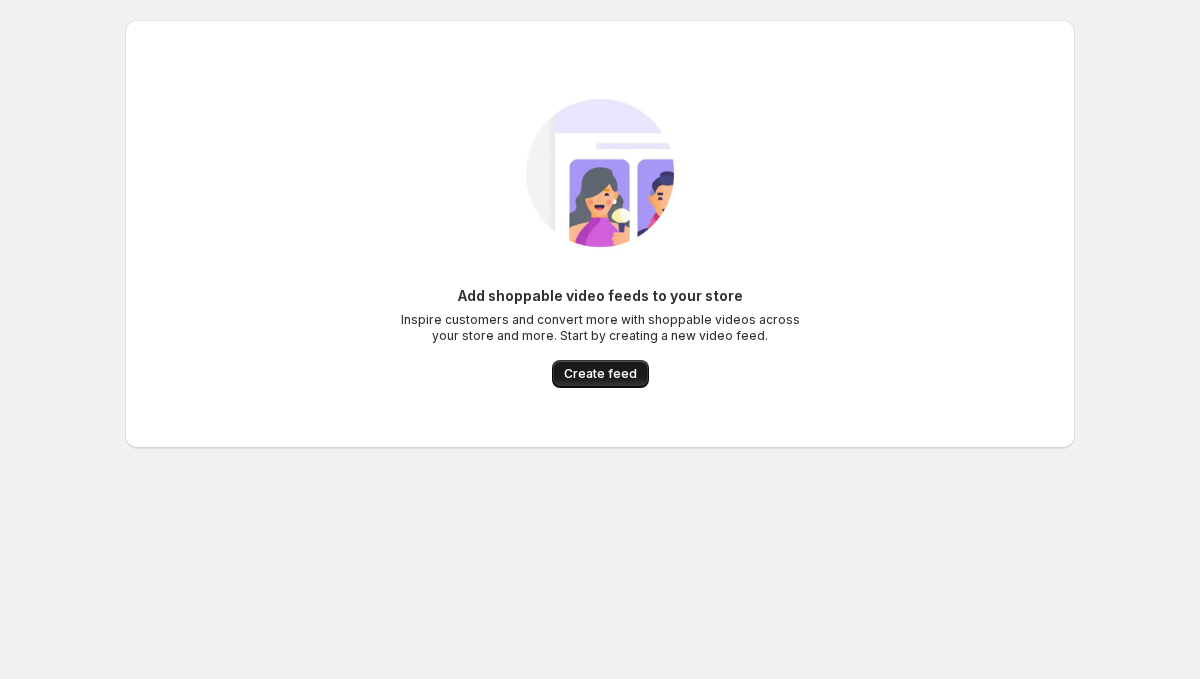 click on "Create feed" at bounding box center [600, 374] 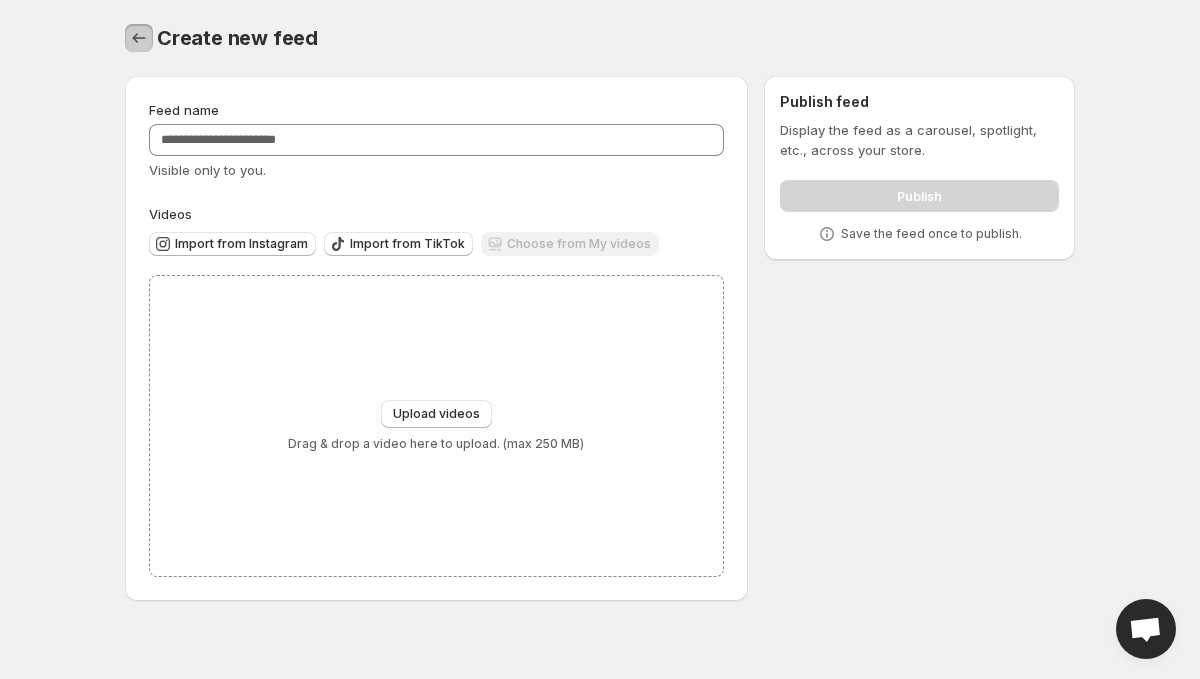 click 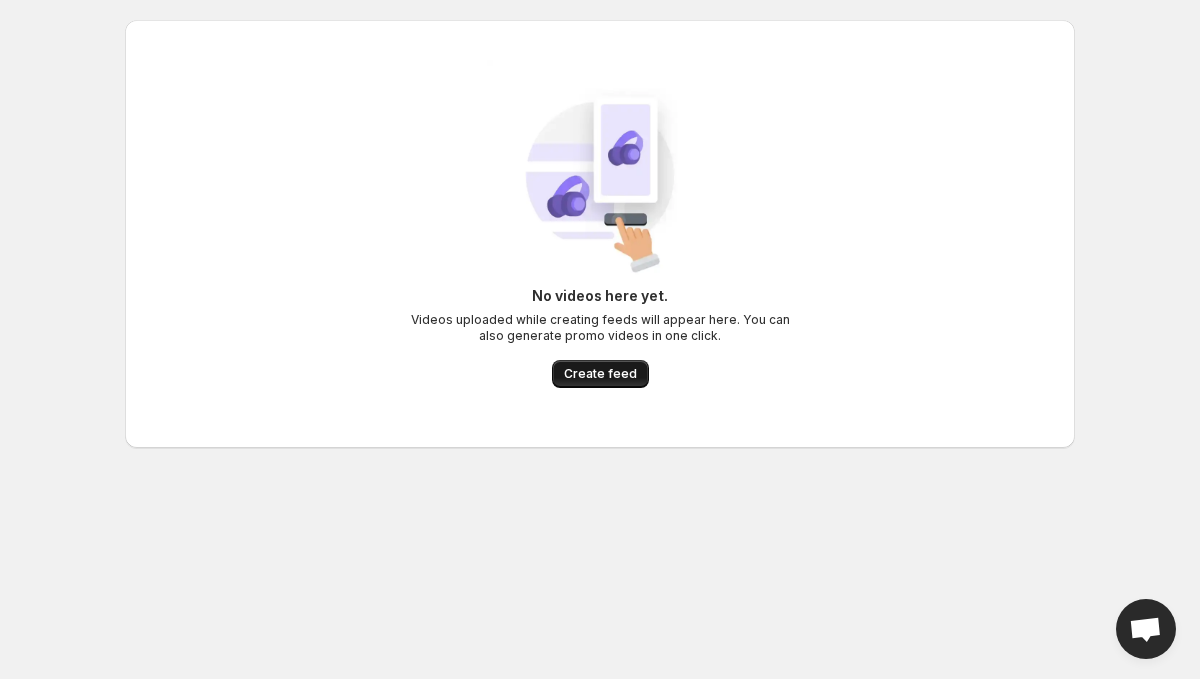 click on "Create feed" at bounding box center (600, 374) 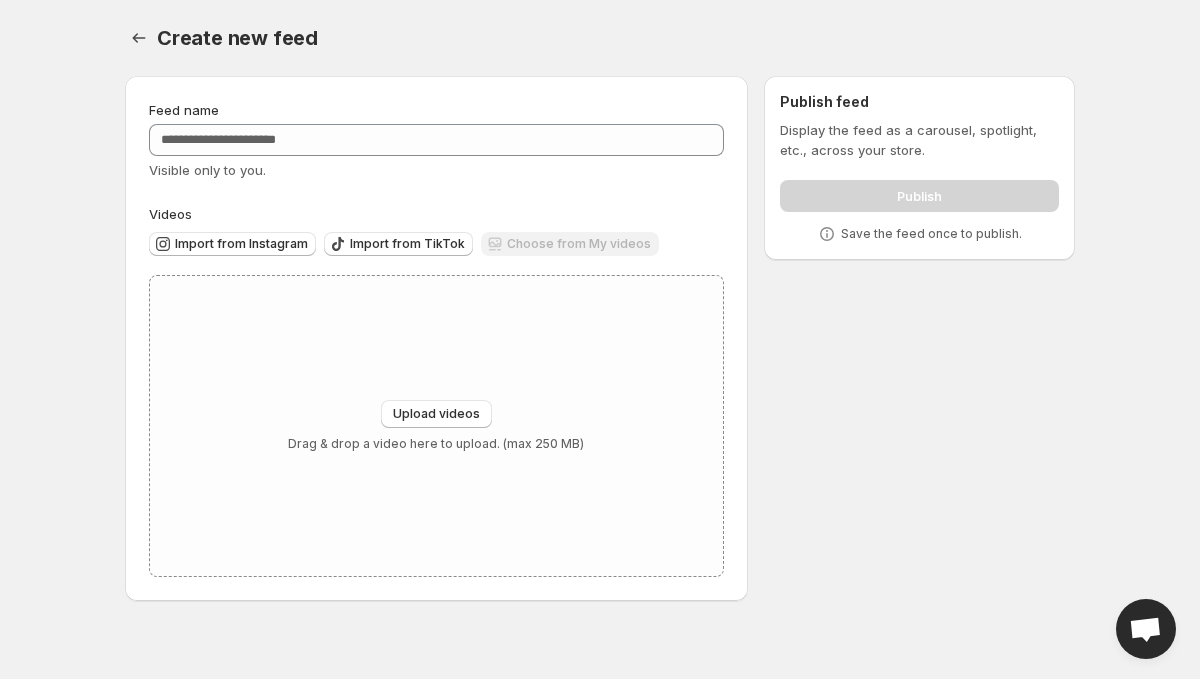 click on "Import from Instagram Import from TikTok Choose from My videos" at bounding box center (432, 241) 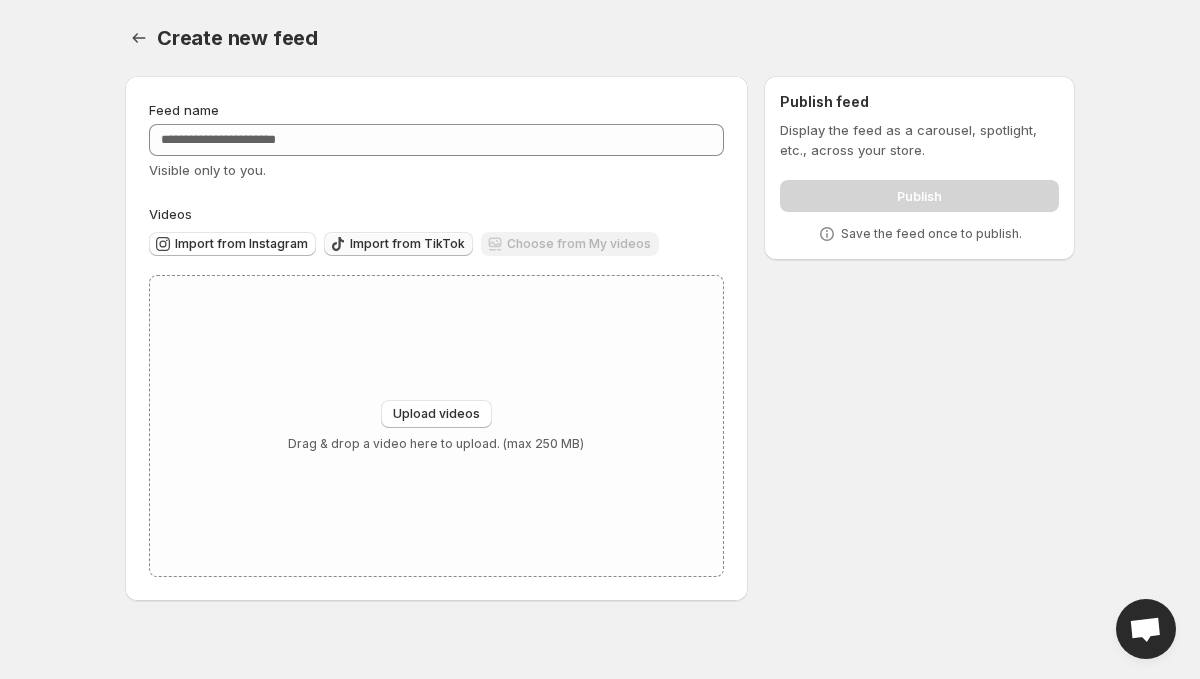 click on "Import from TikTok" at bounding box center [407, 244] 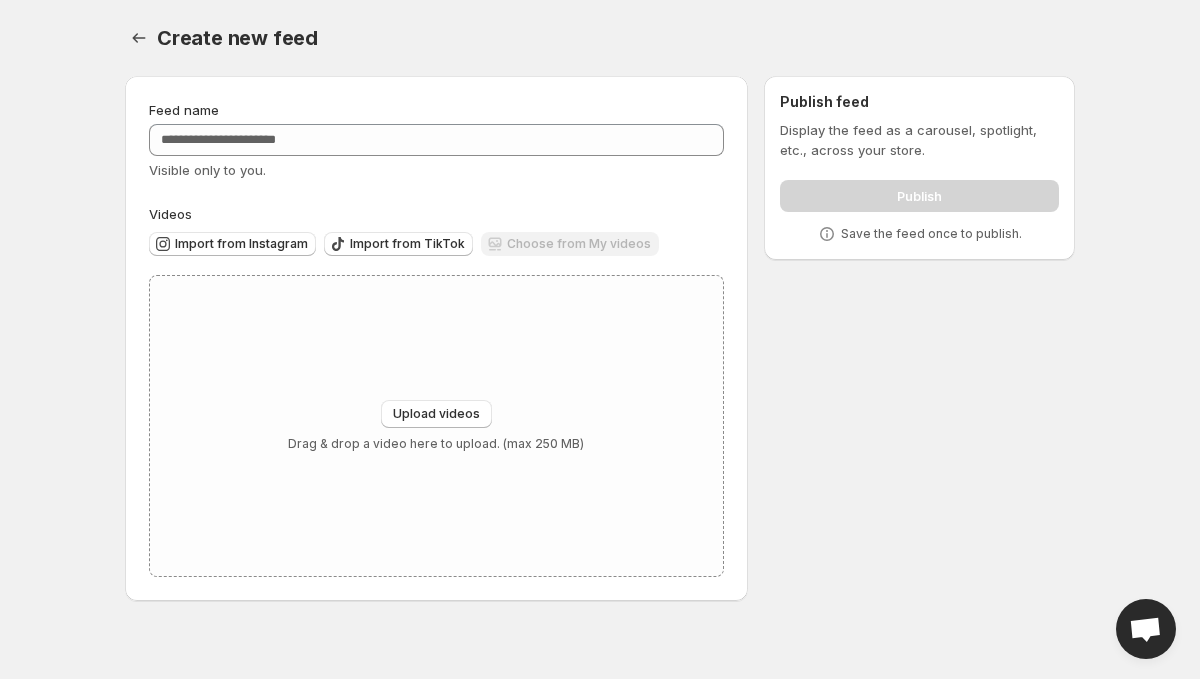 click on "Choose from My videos" at bounding box center (570, 245) 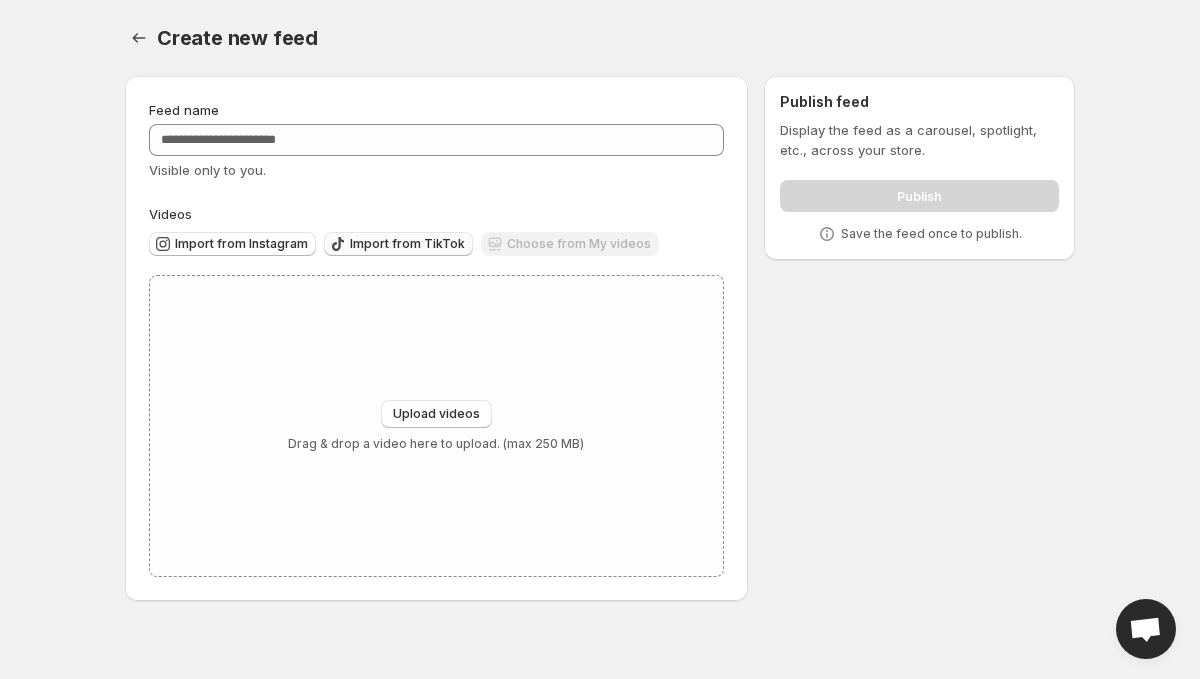 click on "Import from TikTok" at bounding box center [407, 244] 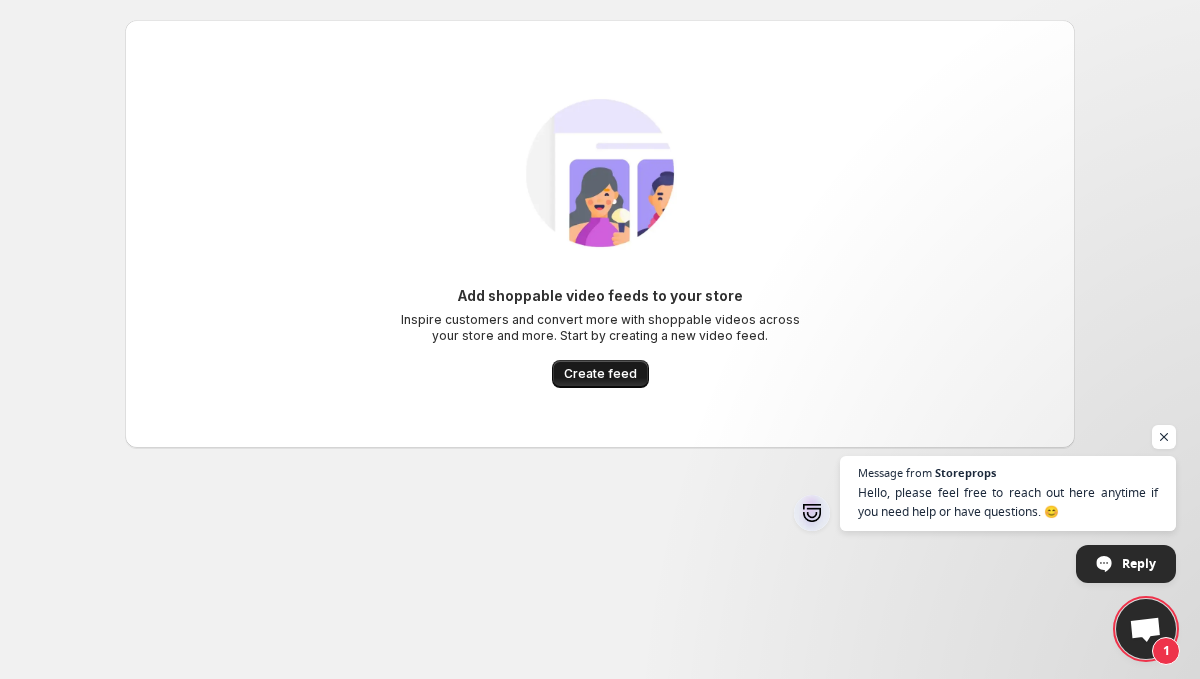 click on "Create feed" at bounding box center (600, 374) 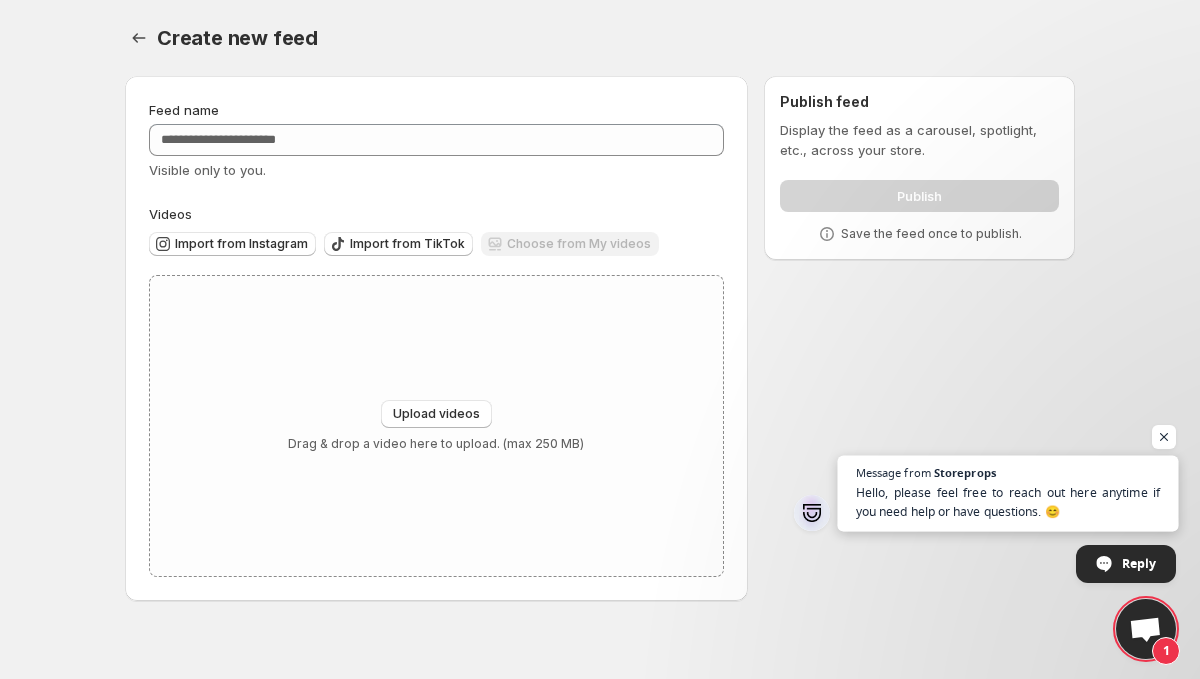 click on "Hello, please feel free to reach out here anytime if you need help or have questions. 😊" at bounding box center [1008, 502] 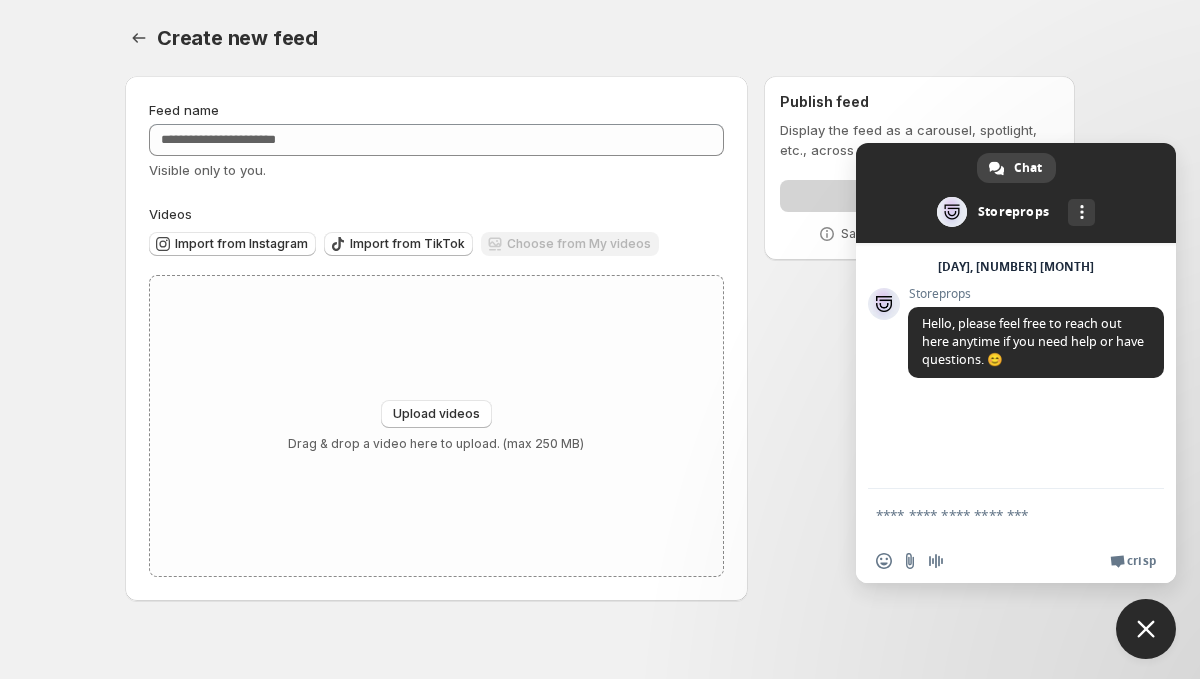 click on "Feed name Visible only to you. Videos Import from Instagram Import from TikTok Choose from My videos Upload videos Upload videos Drag & drop a video here to upload. (max 250 MB) Publish feed Display the feed as a carousel, spotlight, etc., across your store. Publish Save the feed once to publish." at bounding box center (592, 342) 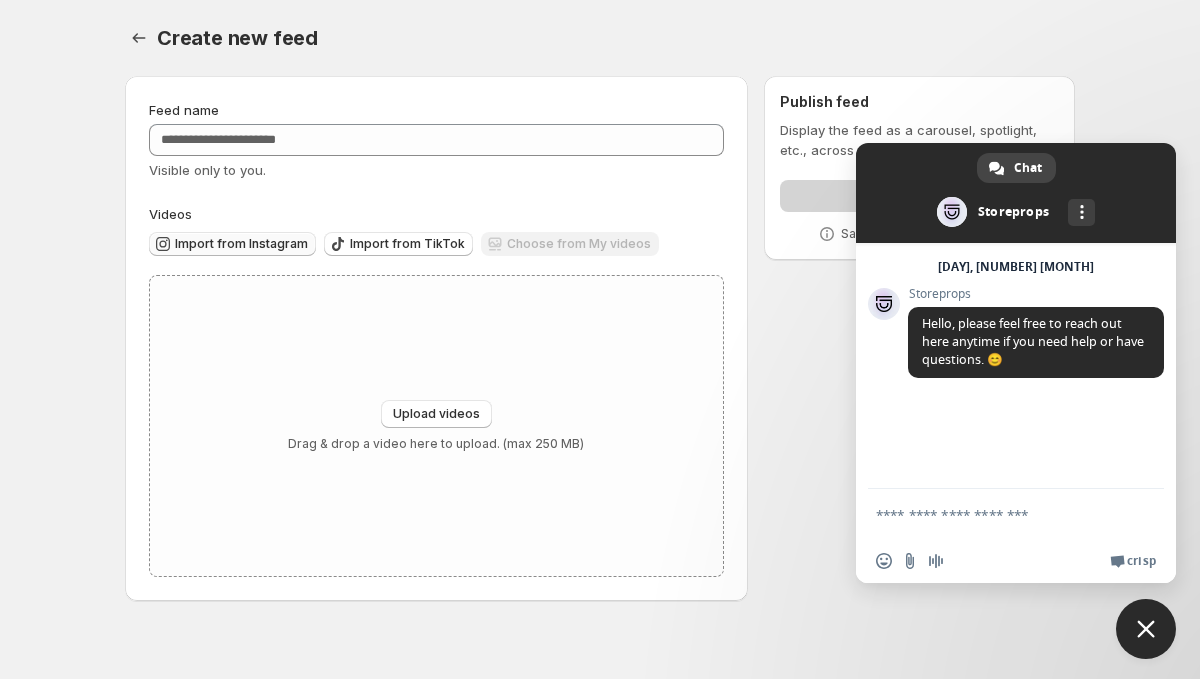 click on "Import from Instagram" at bounding box center (241, 244) 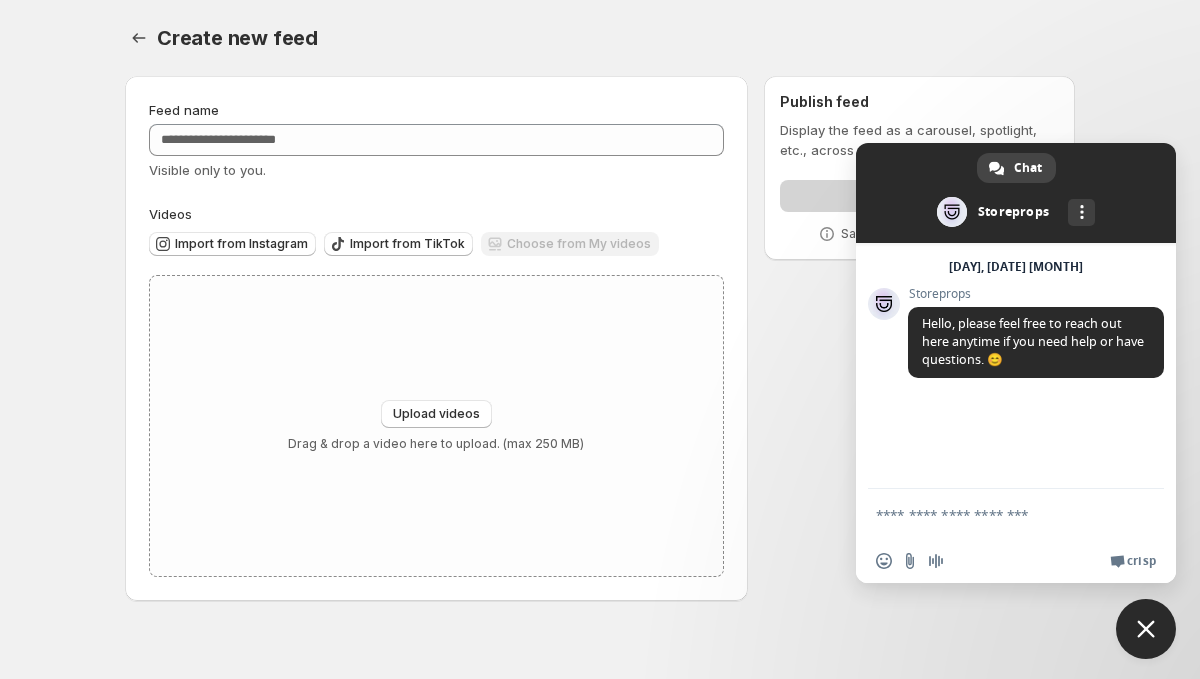 scroll, scrollTop: 0, scrollLeft: 0, axis: both 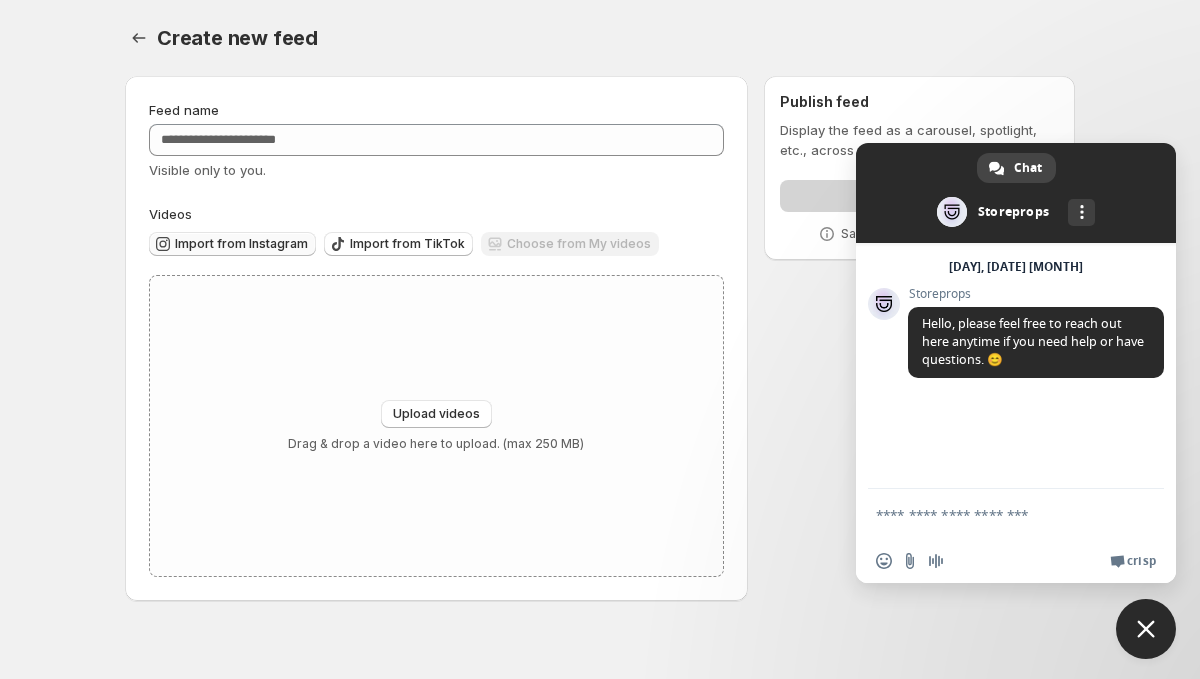 click on "Import from Instagram" at bounding box center (241, 244) 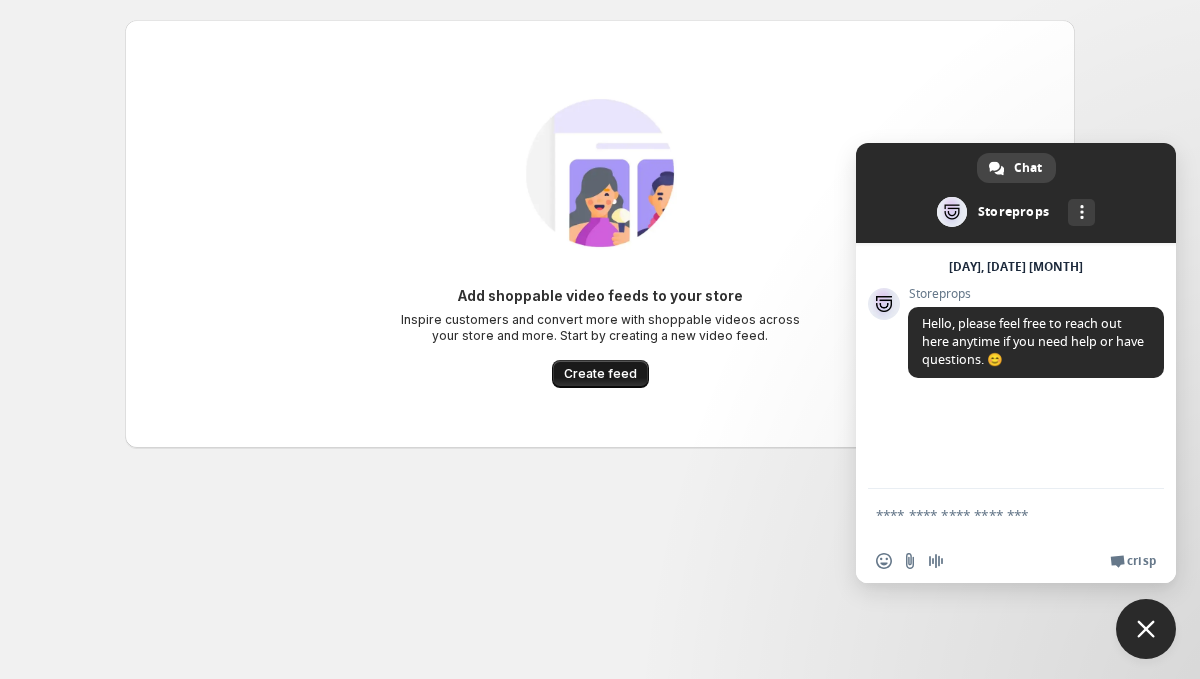 click on "Create feed" at bounding box center (600, 374) 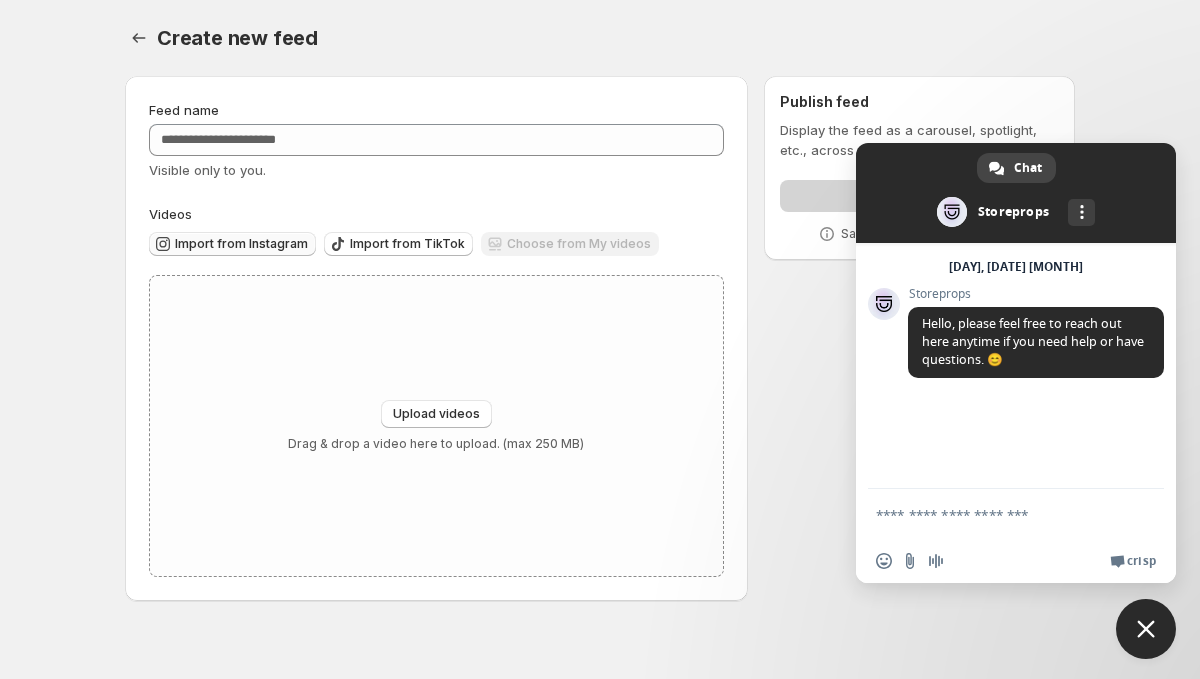 click on "Import from Instagram" at bounding box center (232, 244) 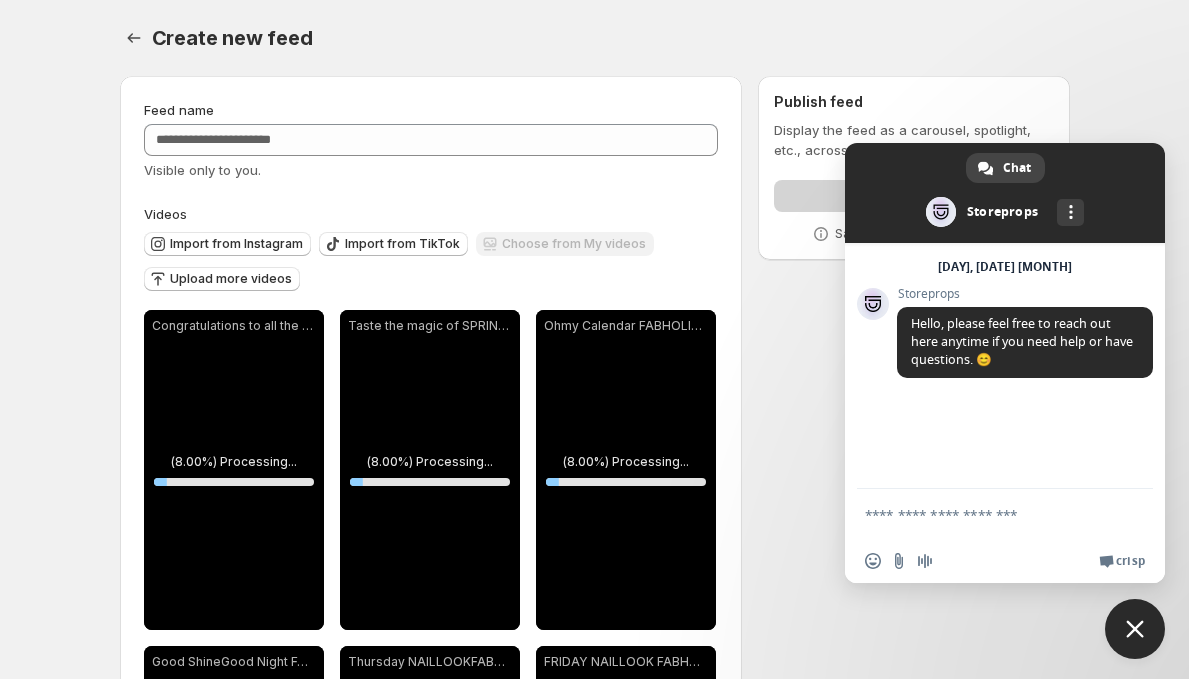 scroll, scrollTop: 200, scrollLeft: 0, axis: vertical 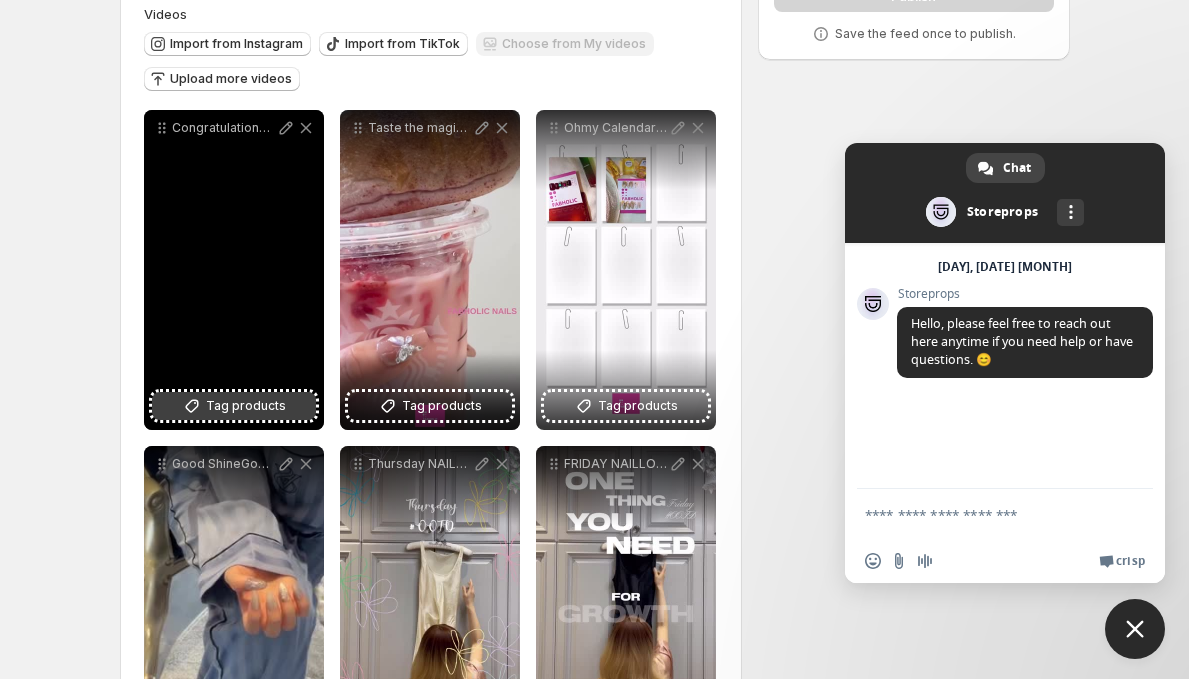 click on "Tag products" at bounding box center [246, 406] 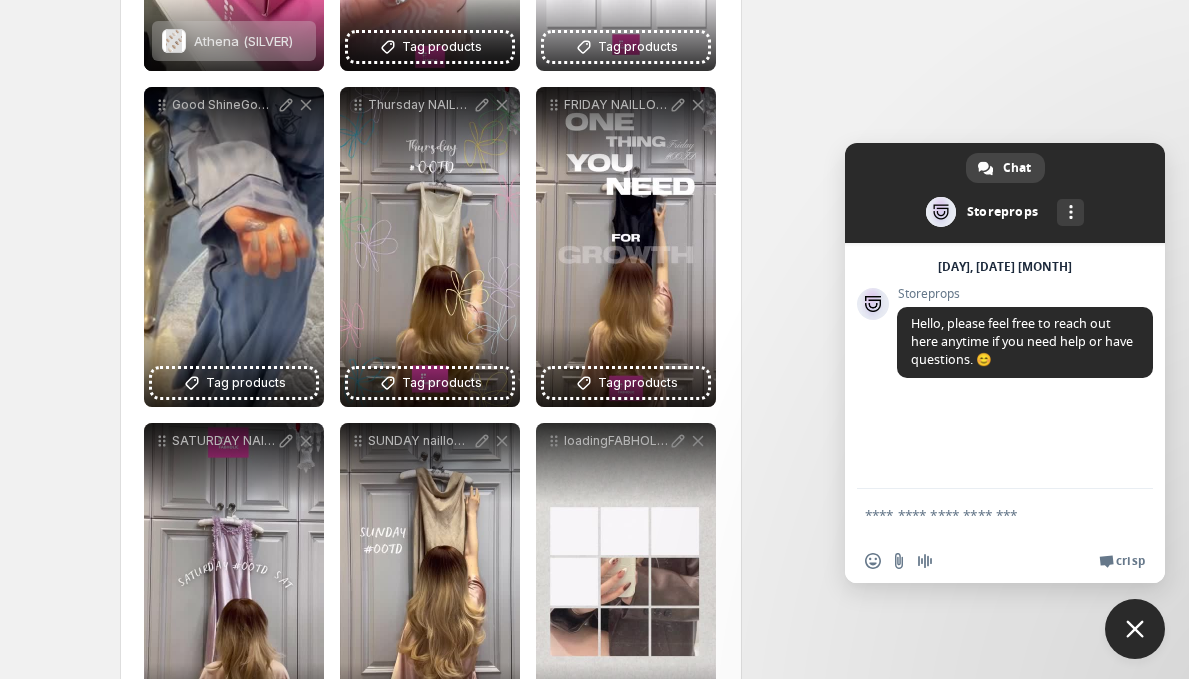 scroll, scrollTop: 0, scrollLeft: 0, axis: both 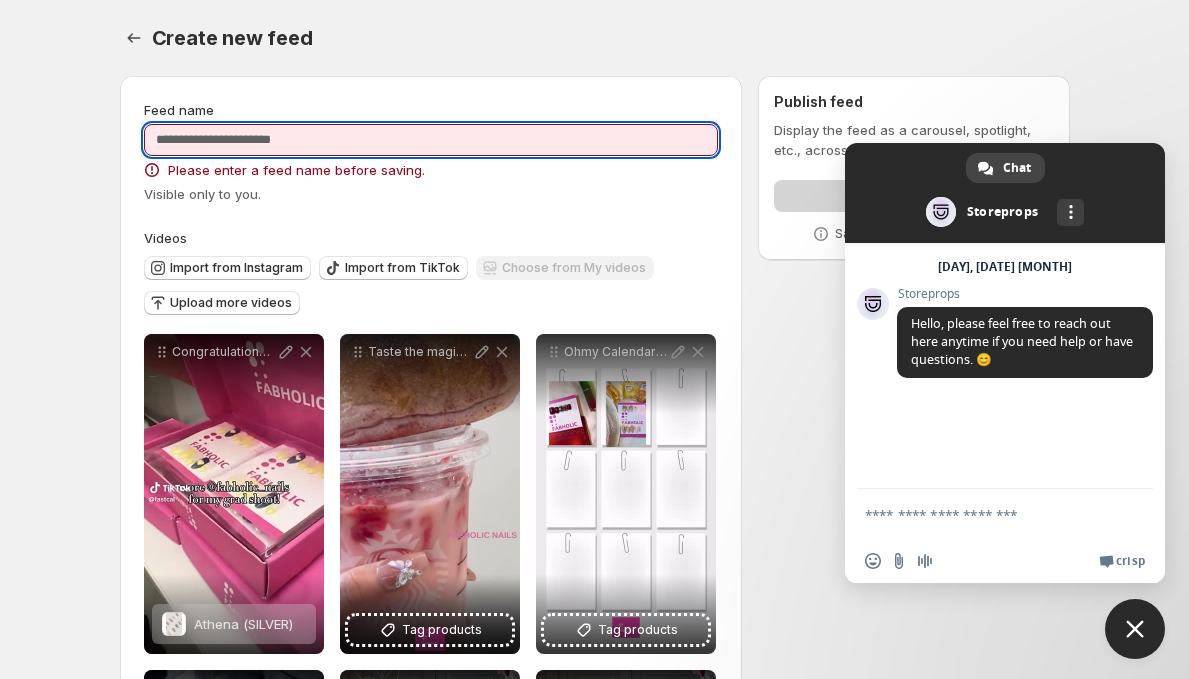 click on "Feed name" at bounding box center [431, 140] 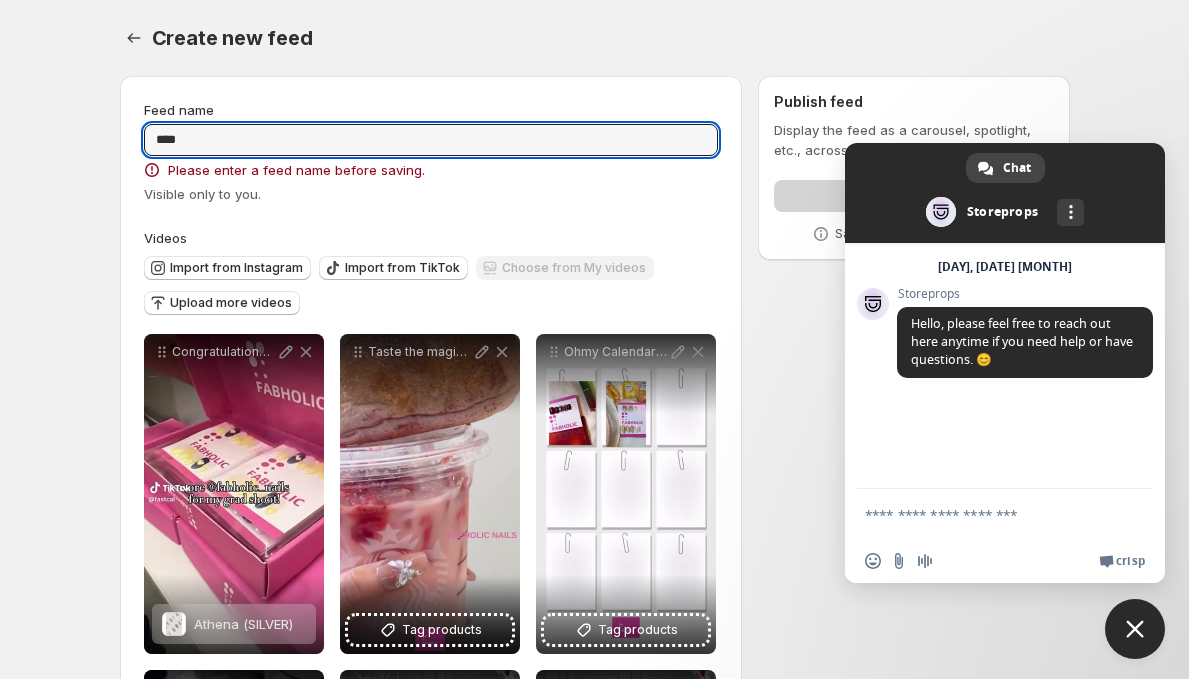 type on "****" 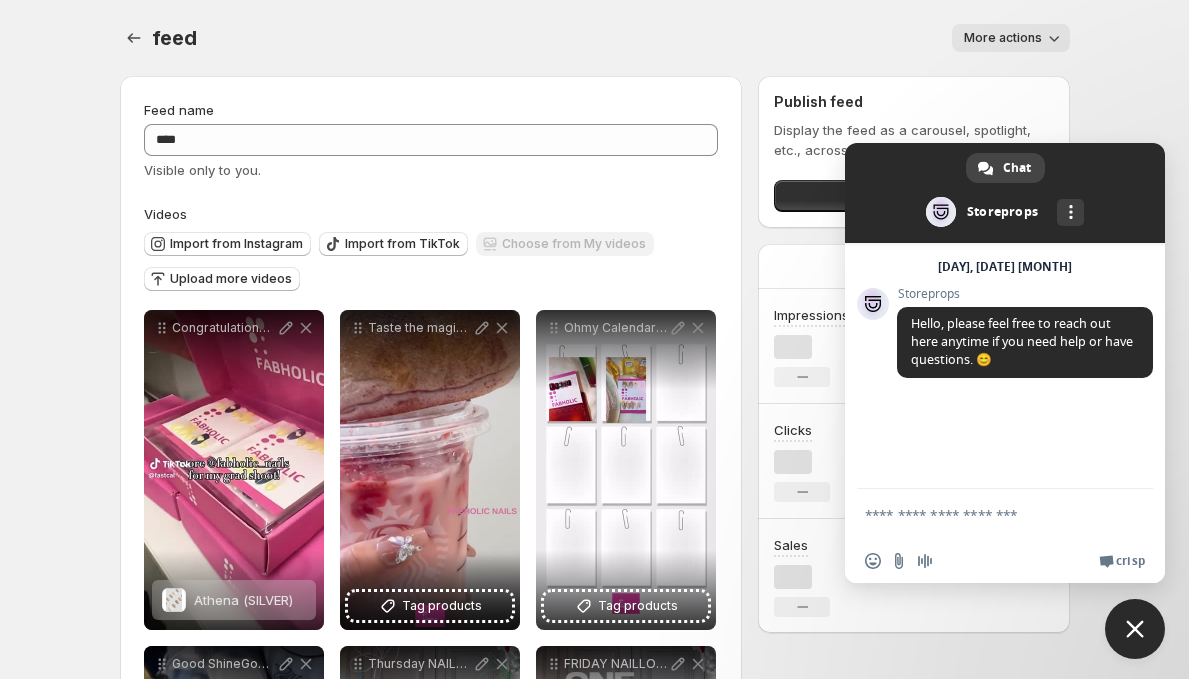 drag, startPoint x: 485, startPoint y: 21, endPoint x: 501, endPoint y: 21, distance: 16 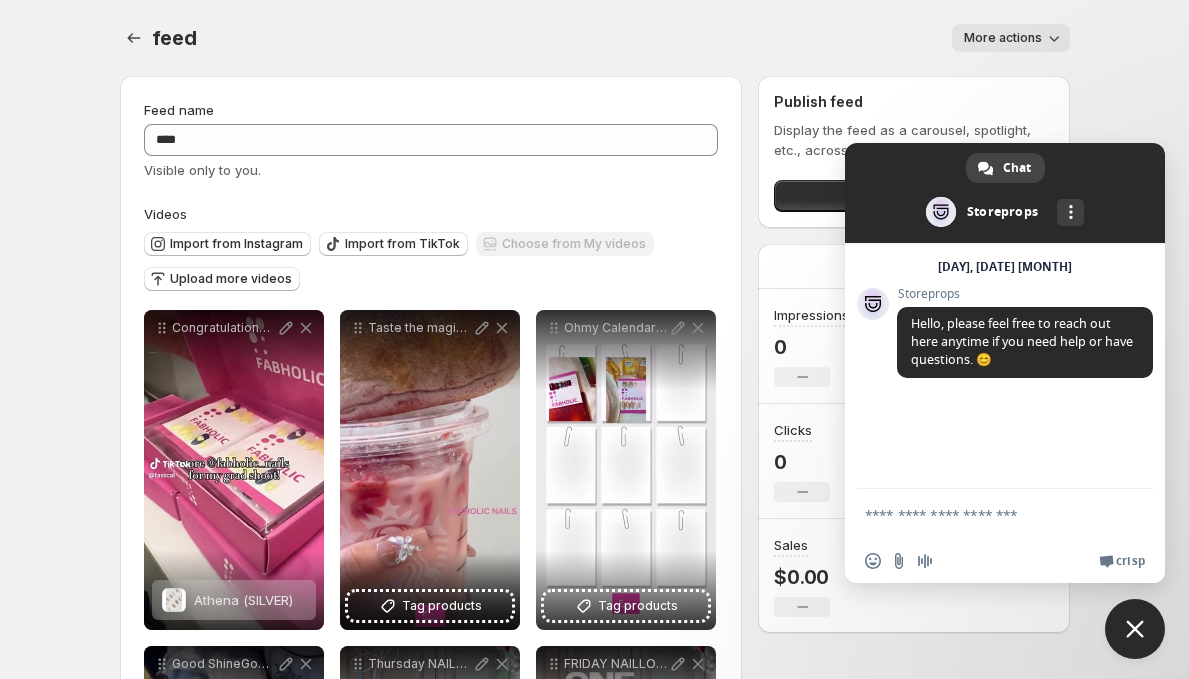 click on "Publish feed" at bounding box center [913, 102] 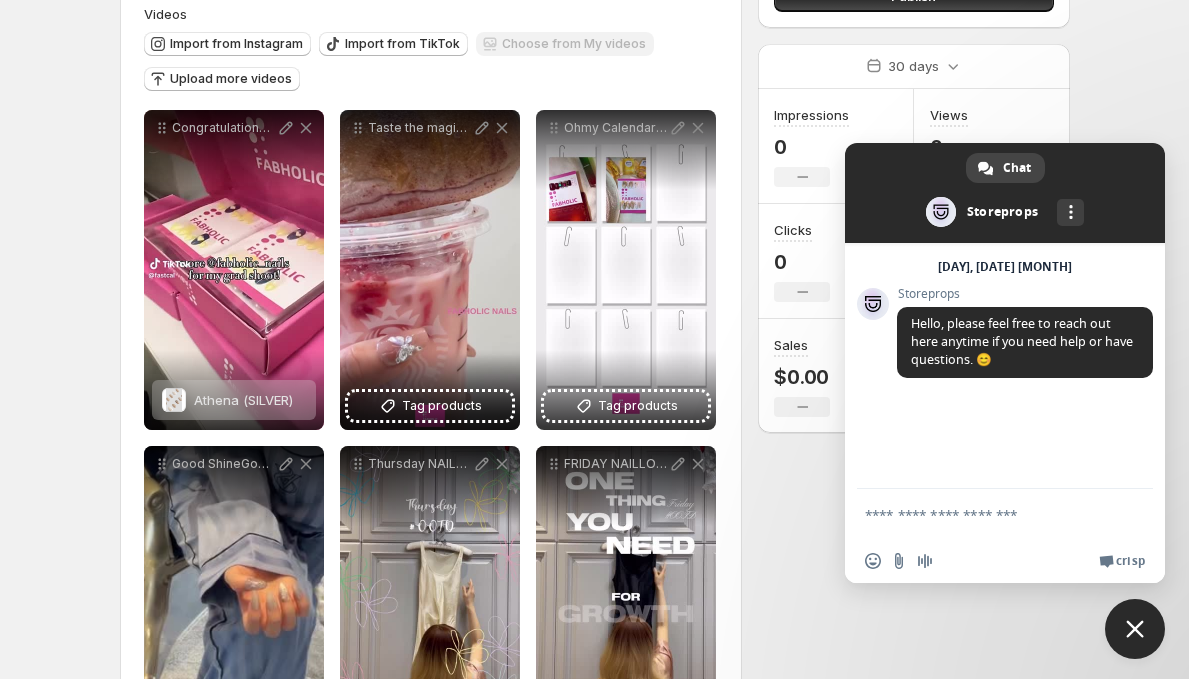 scroll, scrollTop: 100, scrollLeft: 0, axis: vertical 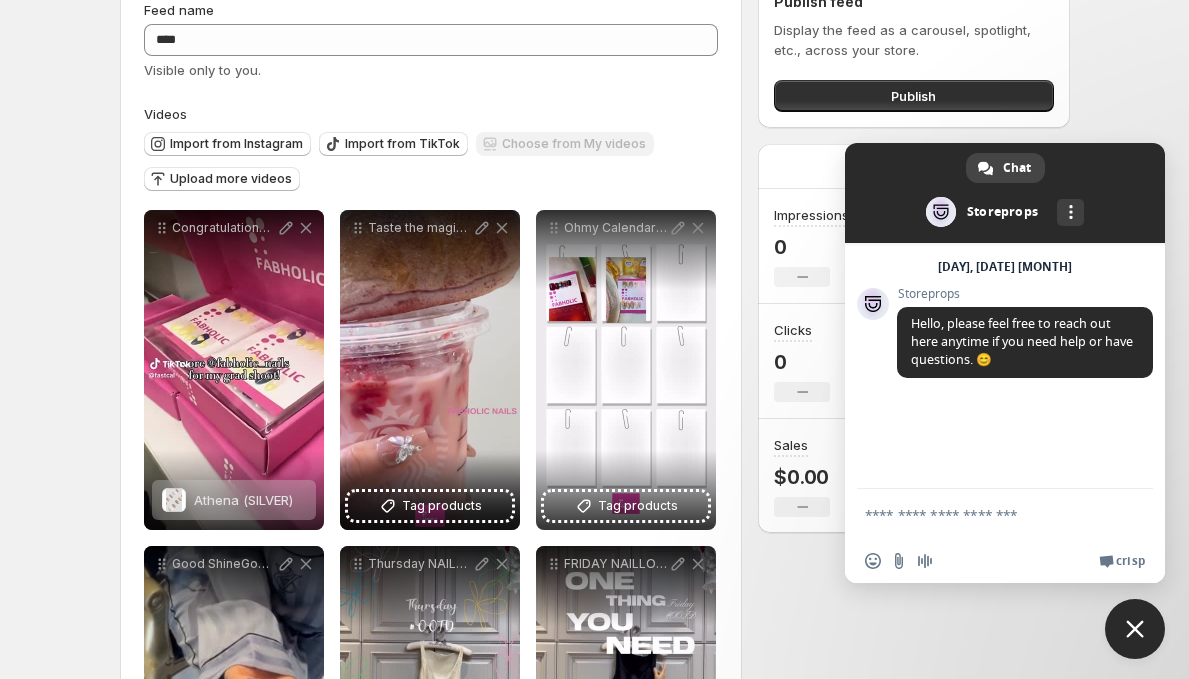 click at bounding box center [1135, 629] 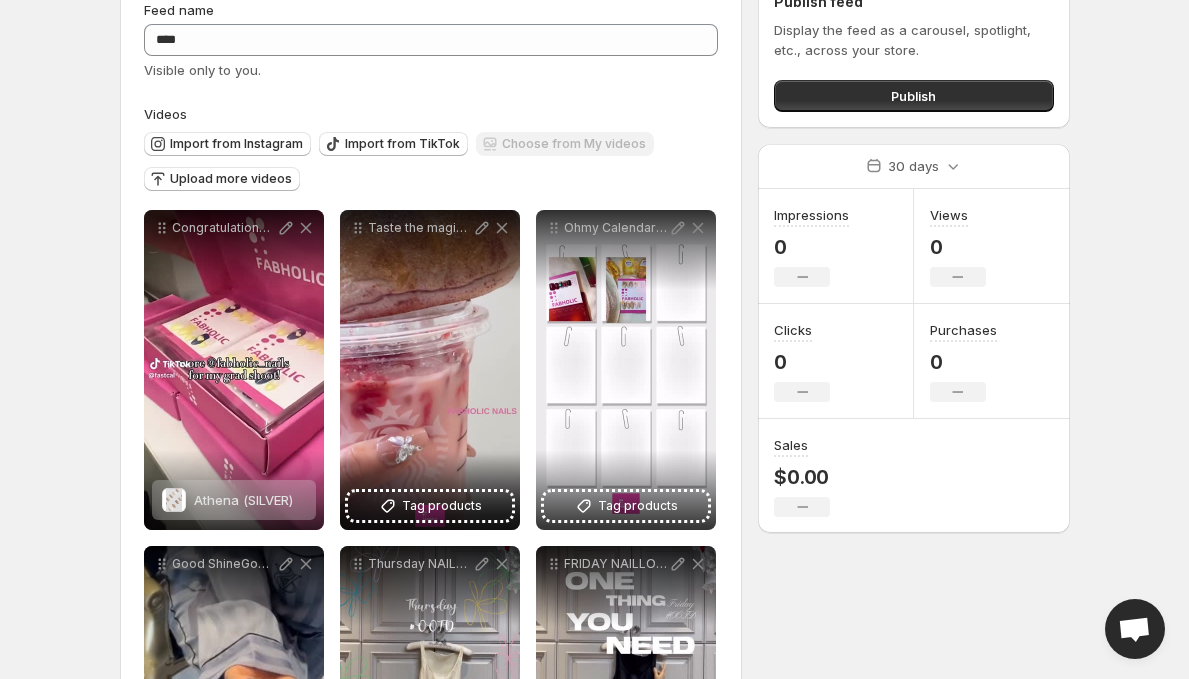 scroll, scrollTop: 0, scrollLeft: 0, axis: both 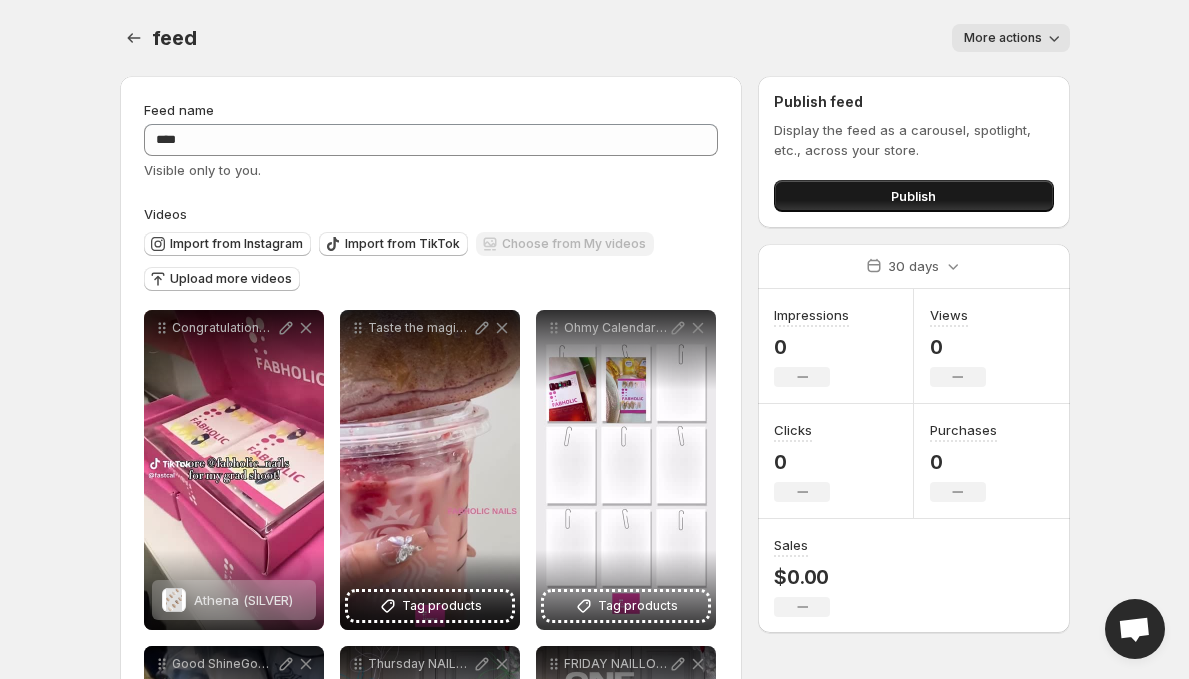 click on "Publish" at bounding box center (913, 196) 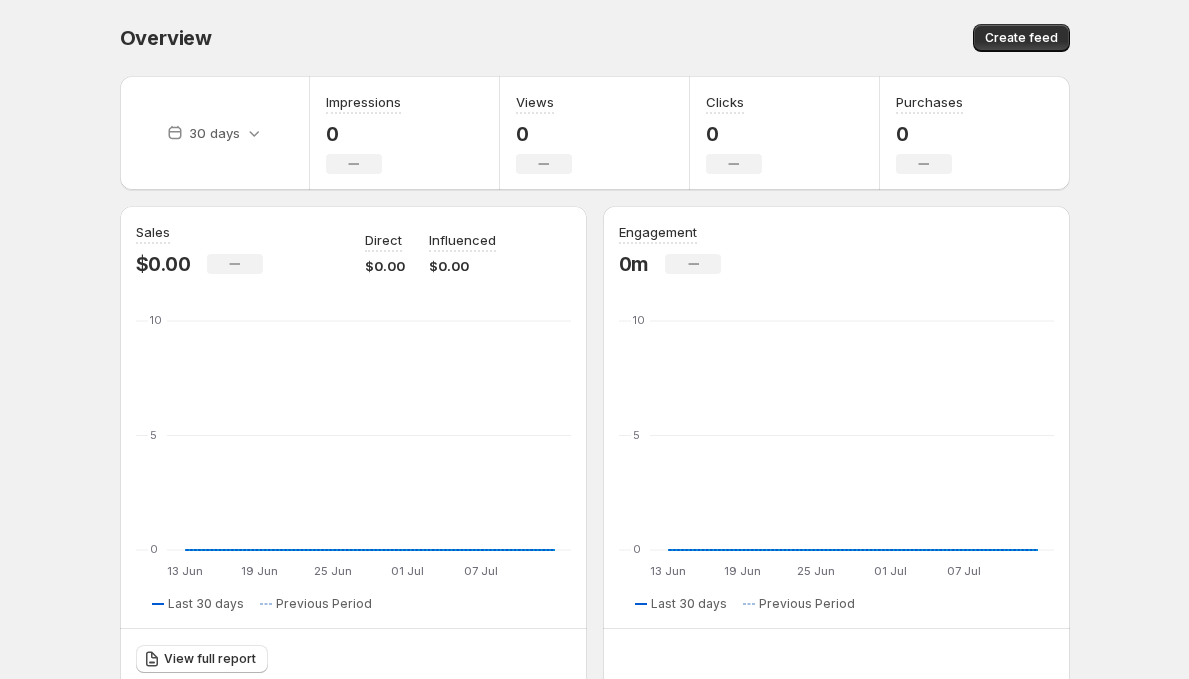 scroll, scrollTop: 200, scrollLeft: 0, axis: vertical 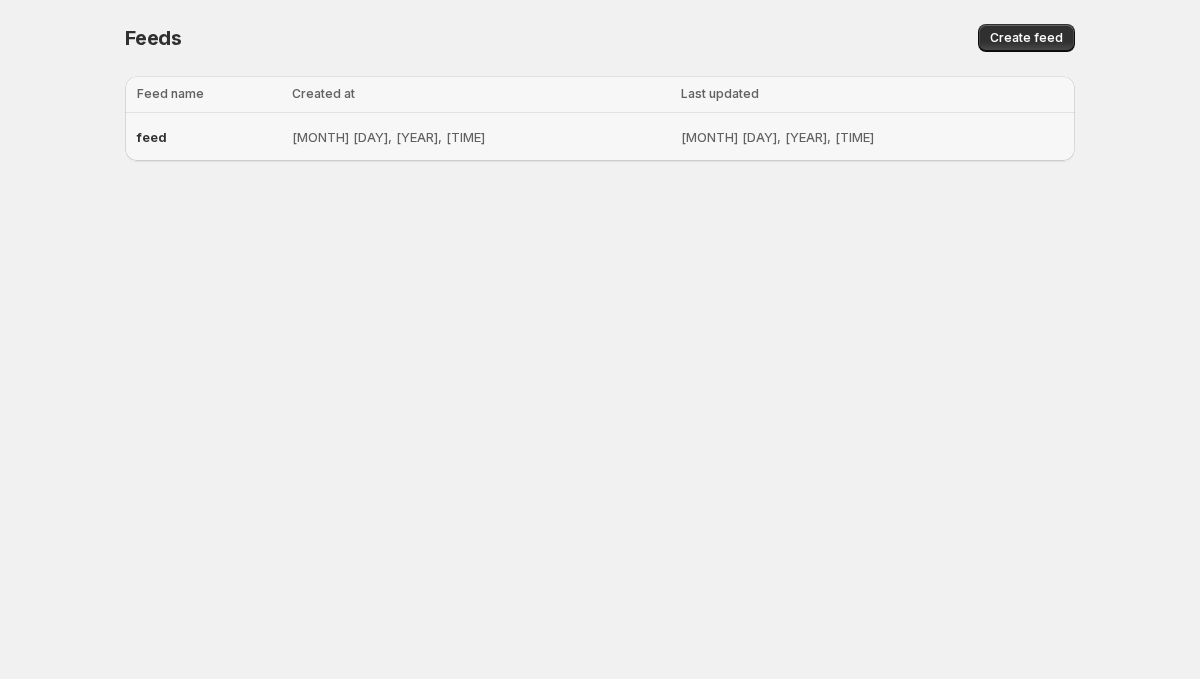 click on "Jul 14, 2025, 7:09 PM" at bounding box center [480, 137] 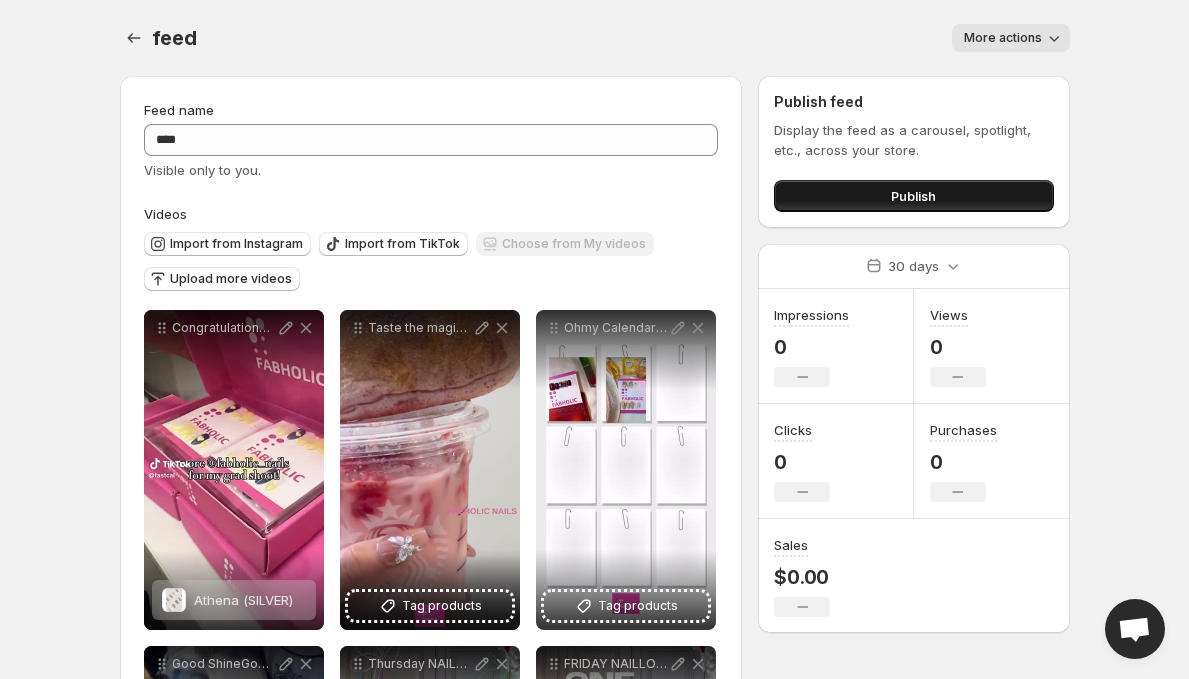 click on "Publish" at bounding box center [913, 196] 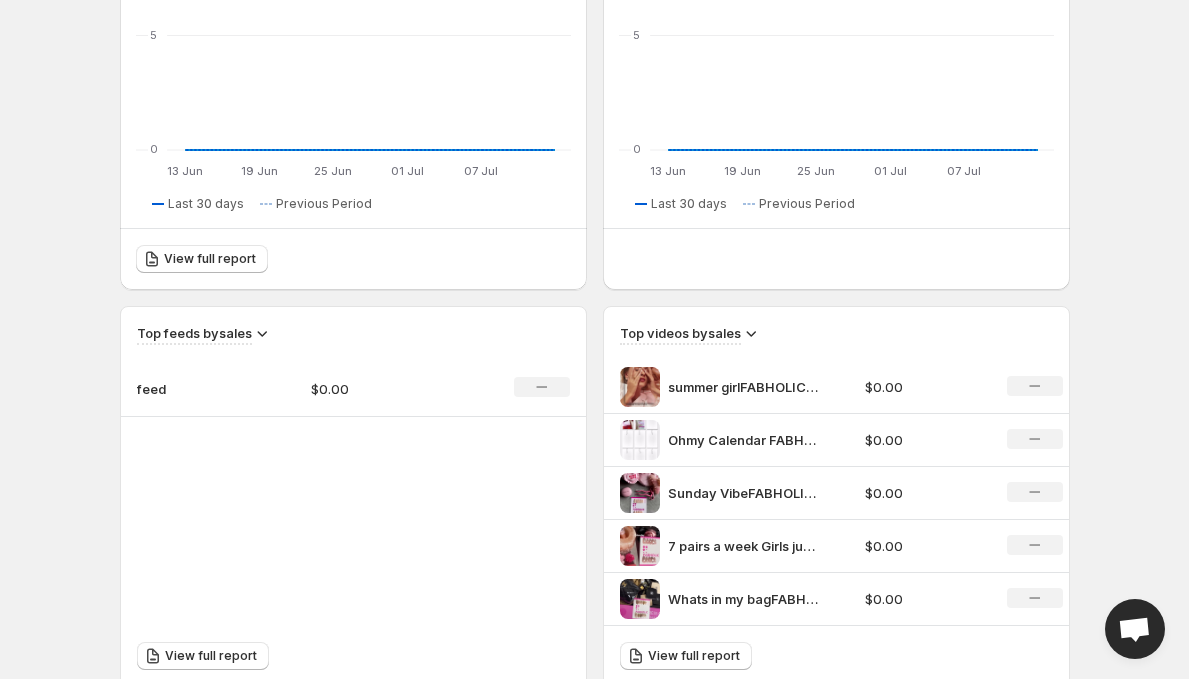 scroll, scrollTop: 800, scrollLeft: 0, axis: vertical 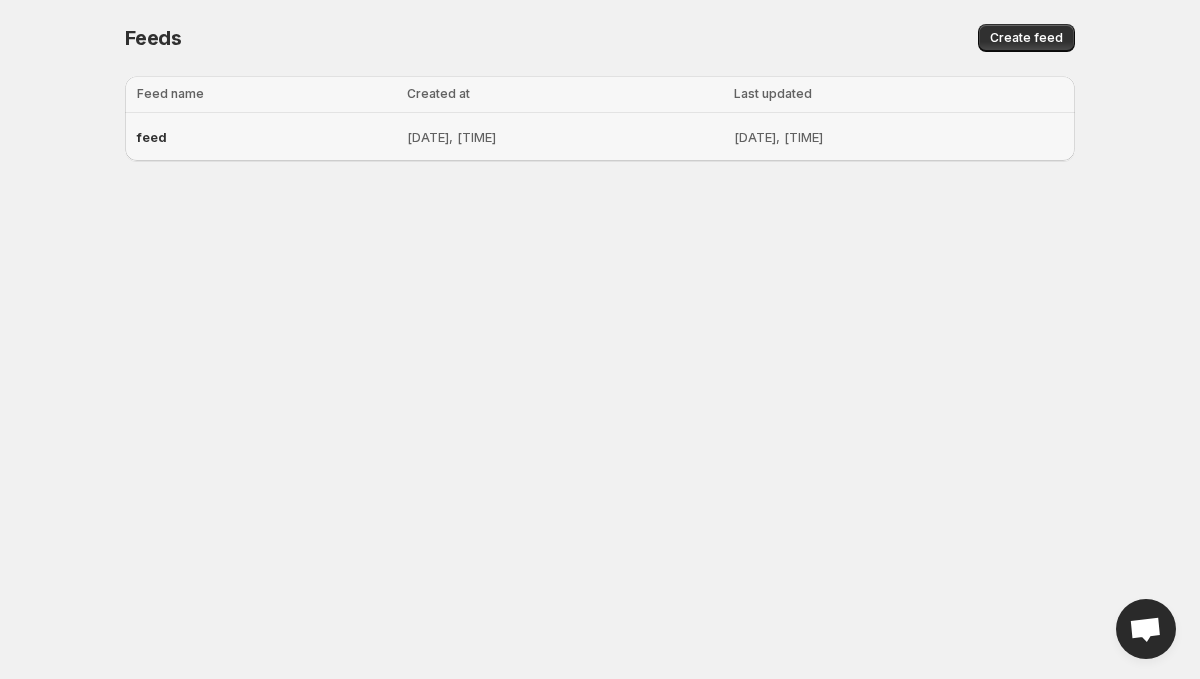 click on "feed" at bounding box center [266, 137] 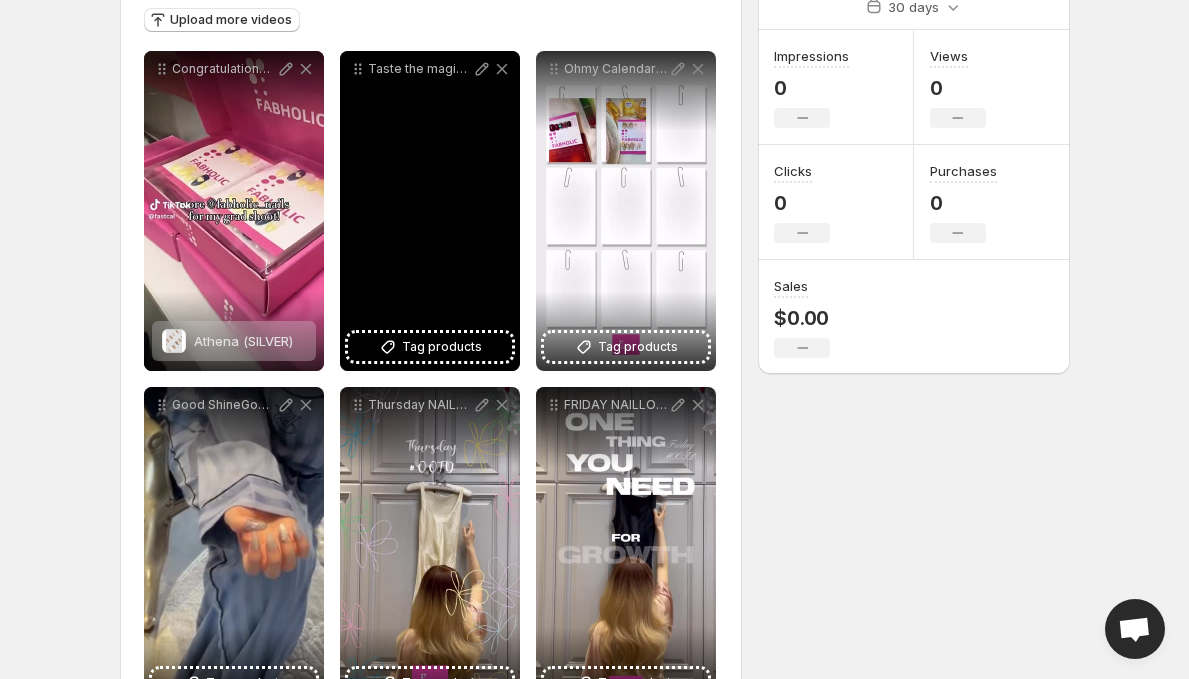 scroll, scrollTop: 0, scrollLeft: 0, axis: both 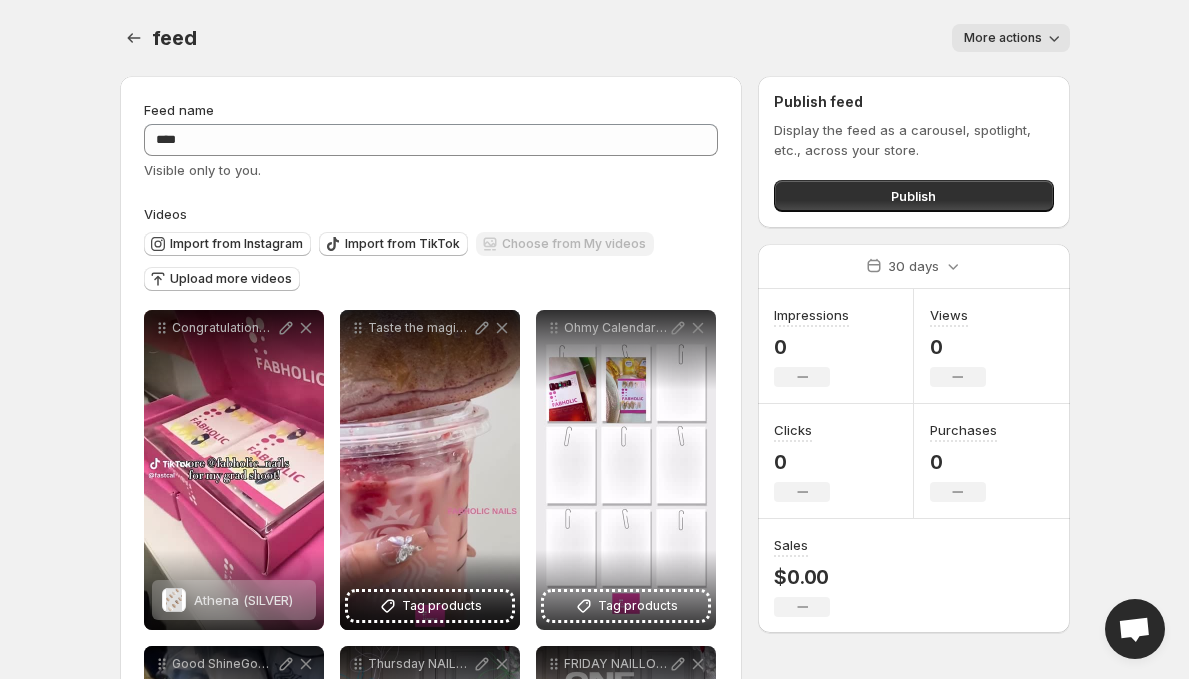 click on "More actions" at bounding box center [1003, 38] 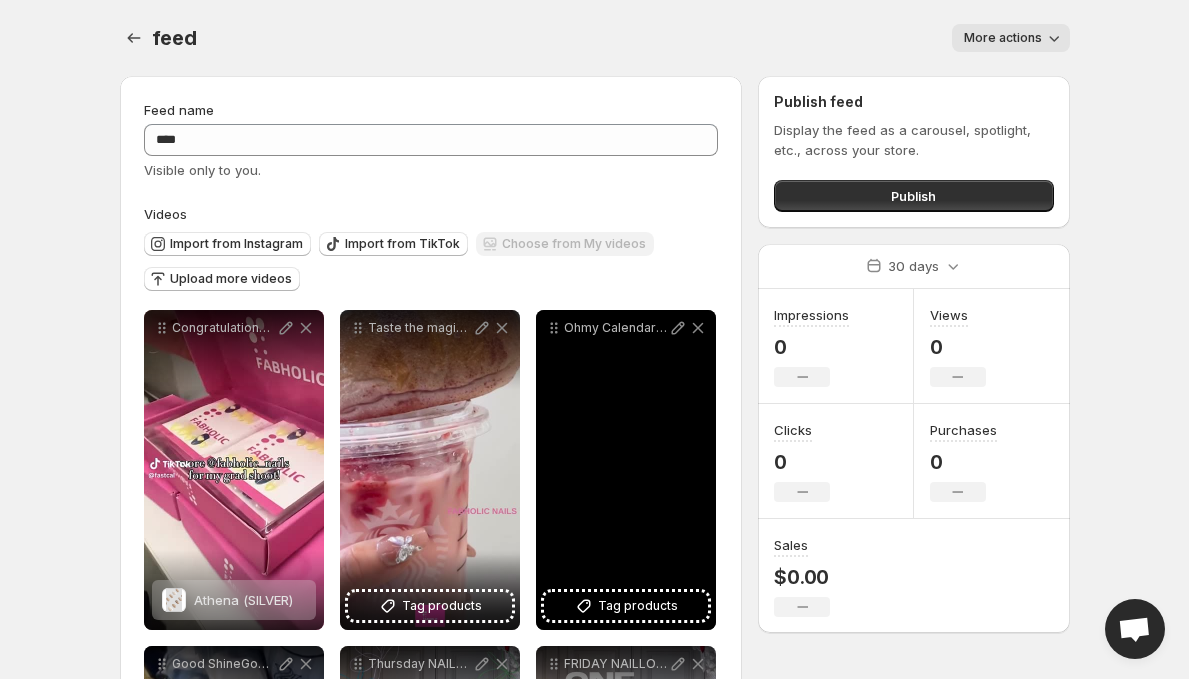 scroll, scrollTop: 200, scrollLeft: 0, axis: vertical 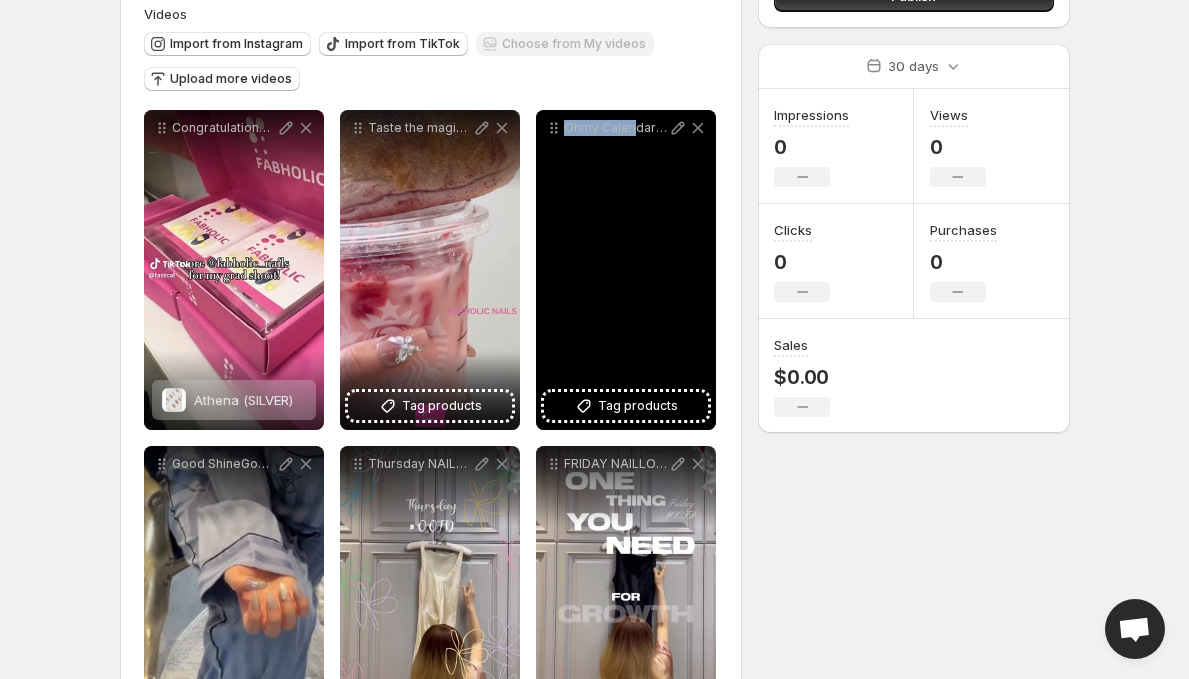 drag, startPoint x: 630, startPoint y: 285, endPoint x: 560, endPoint y: 285, distance: 70 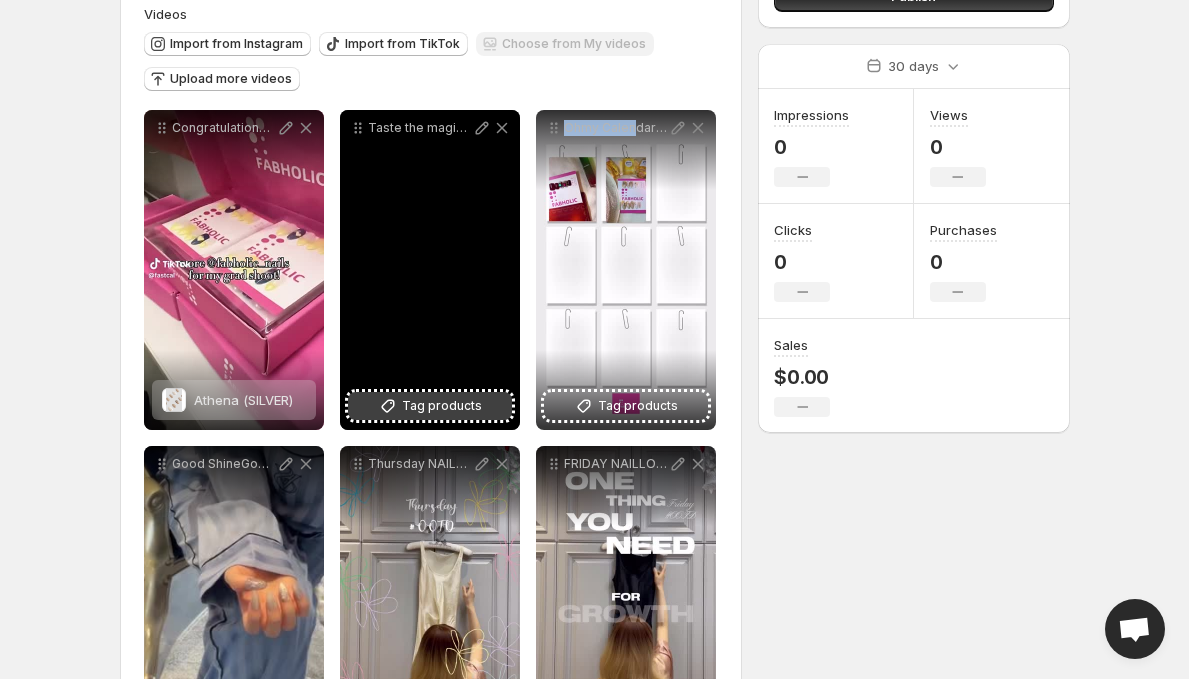 click on "Tag products" at bounding box center (442, 406) 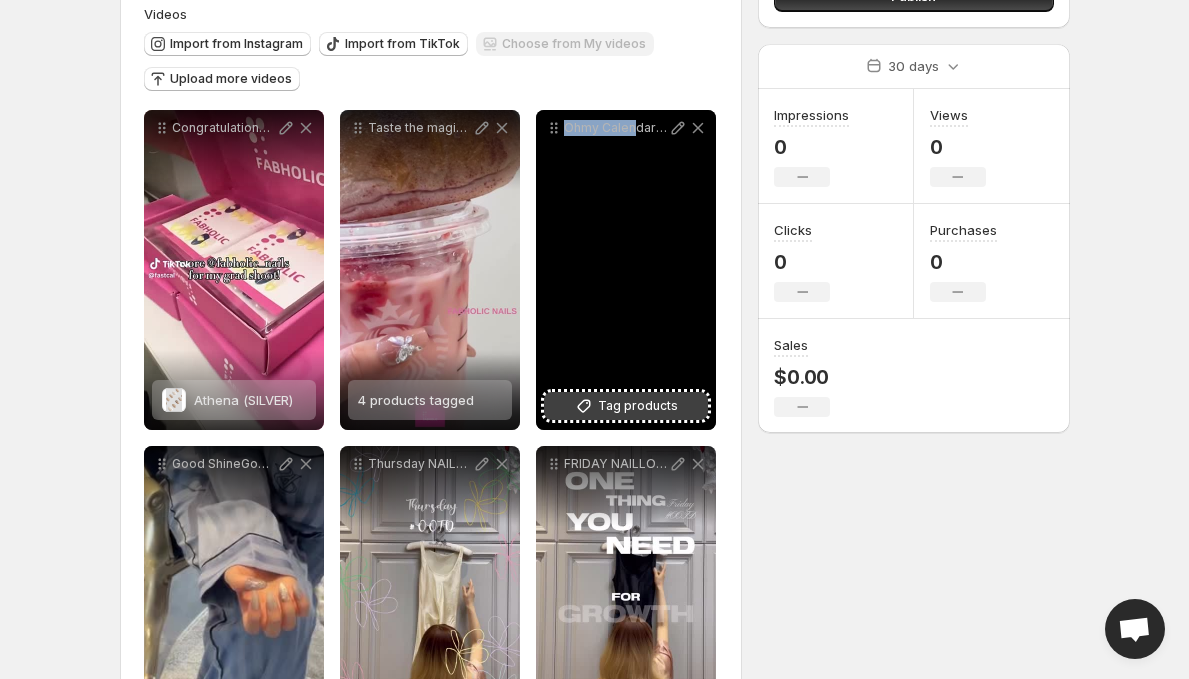 click on "Tag products" at bounding box center (638, 406) 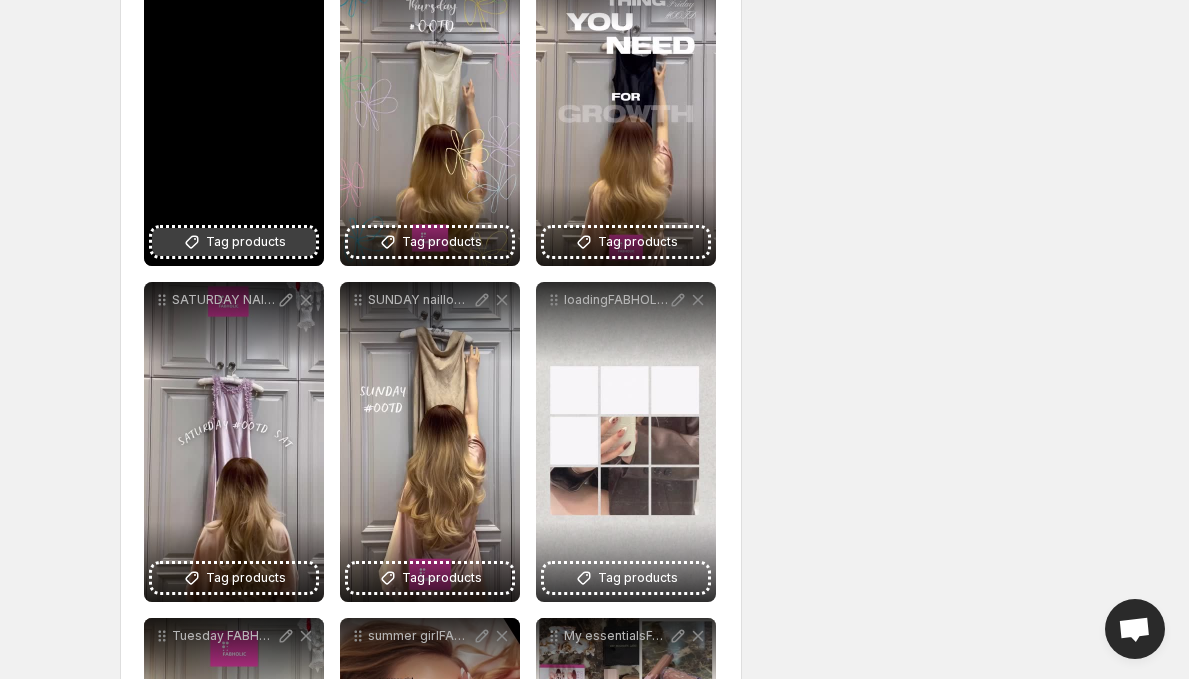 scroll, scrollTop: 500, scrollLeft: 0, axis: vertical 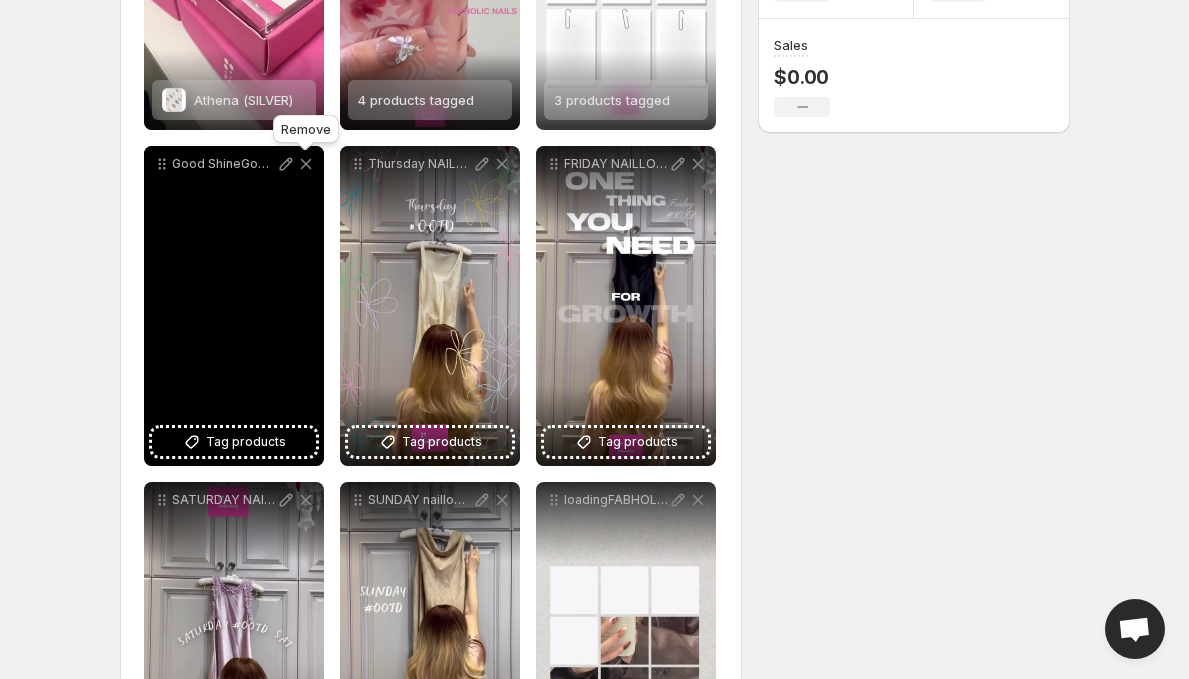 click 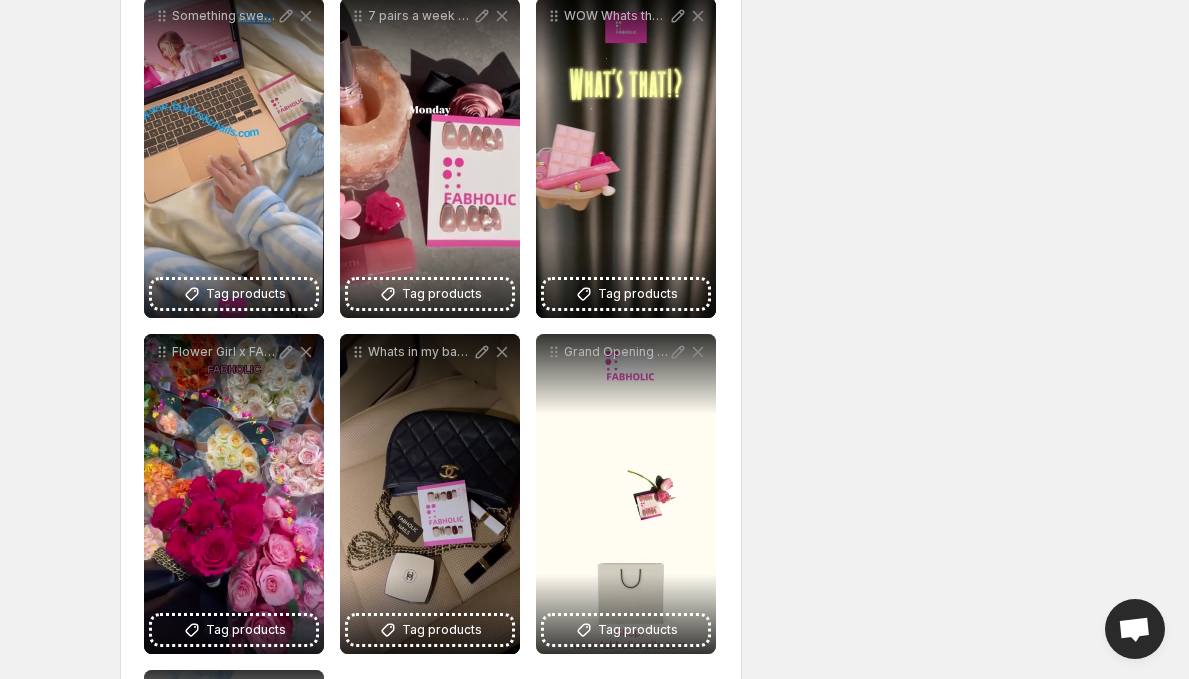 scroll, scrollTop: 3359, scrollLeft: 0, axis: vertical 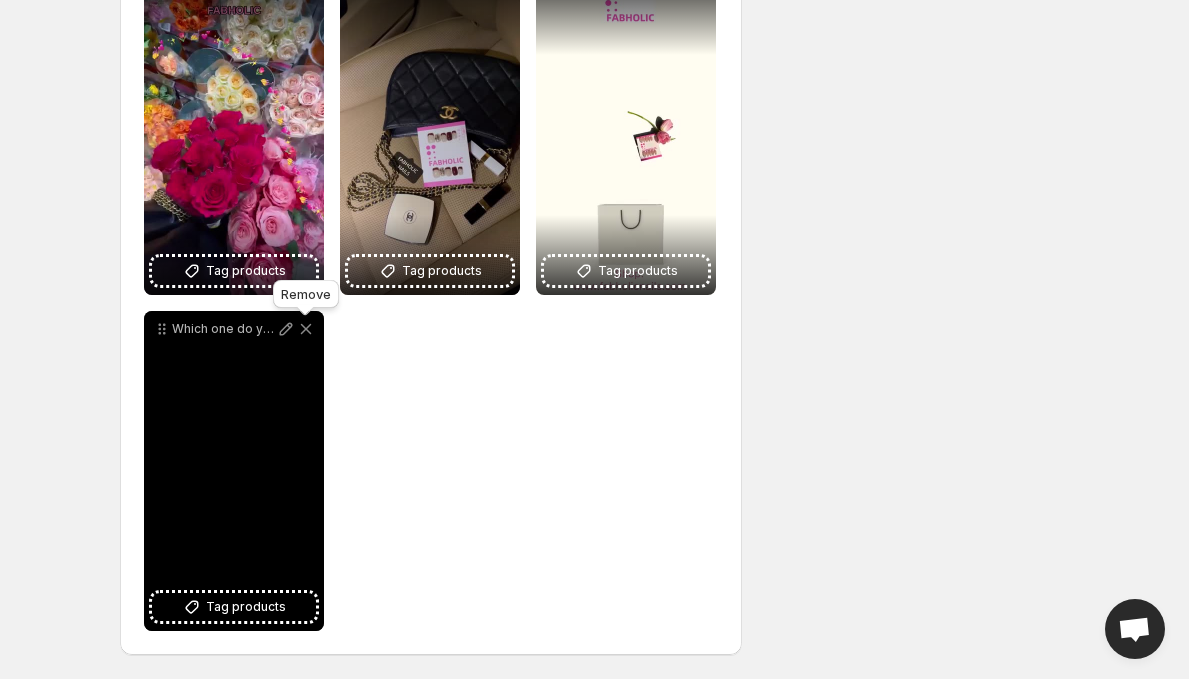 click 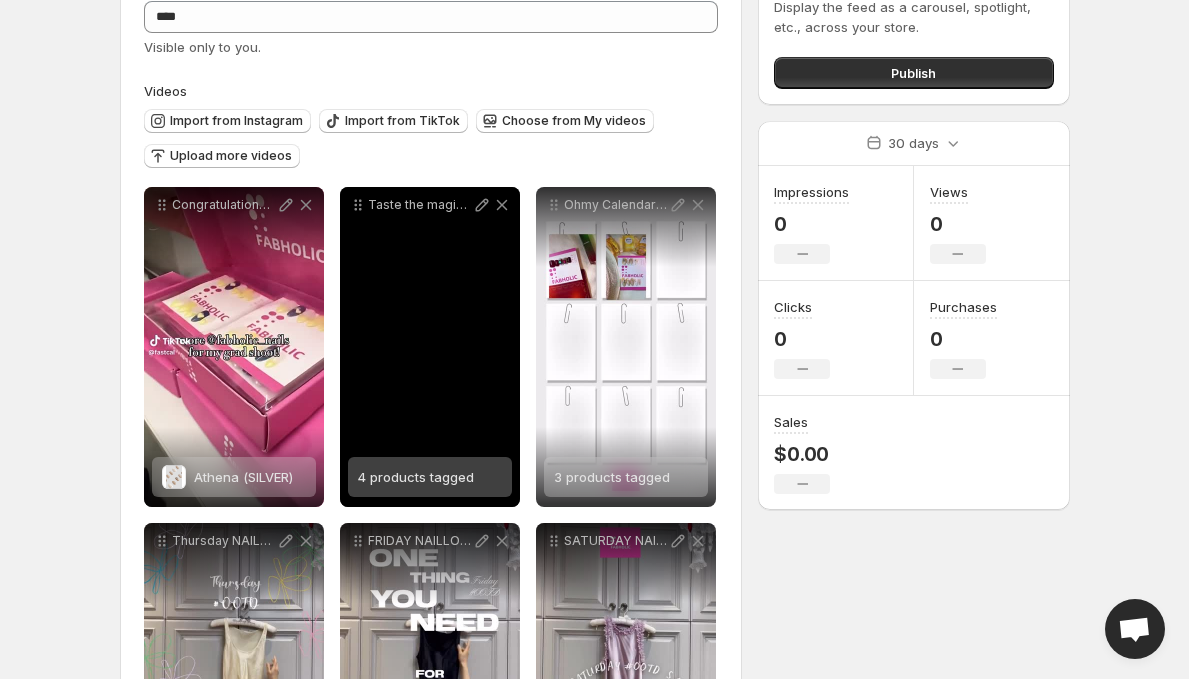 scroll, scrollTop: 0, scrollLeft: 0, axis: both 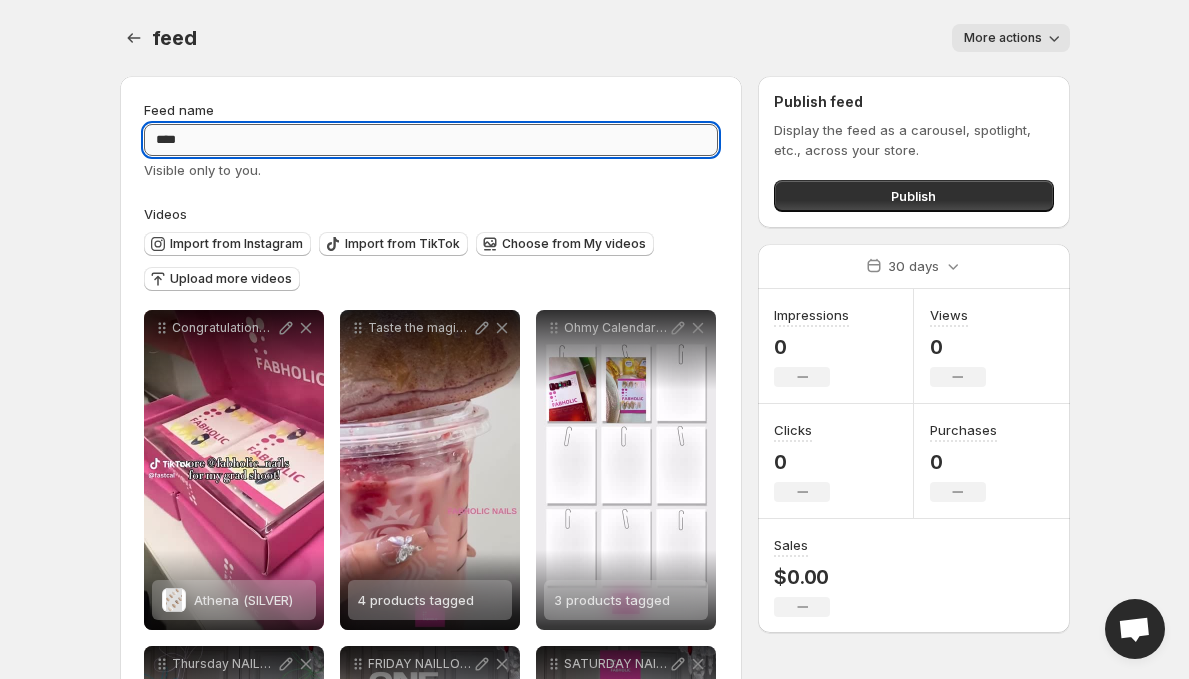 drag, startPoint x: 198, startPoint y: 138, endPoint x: 150, endPoint y: 136, distance: 48.04165 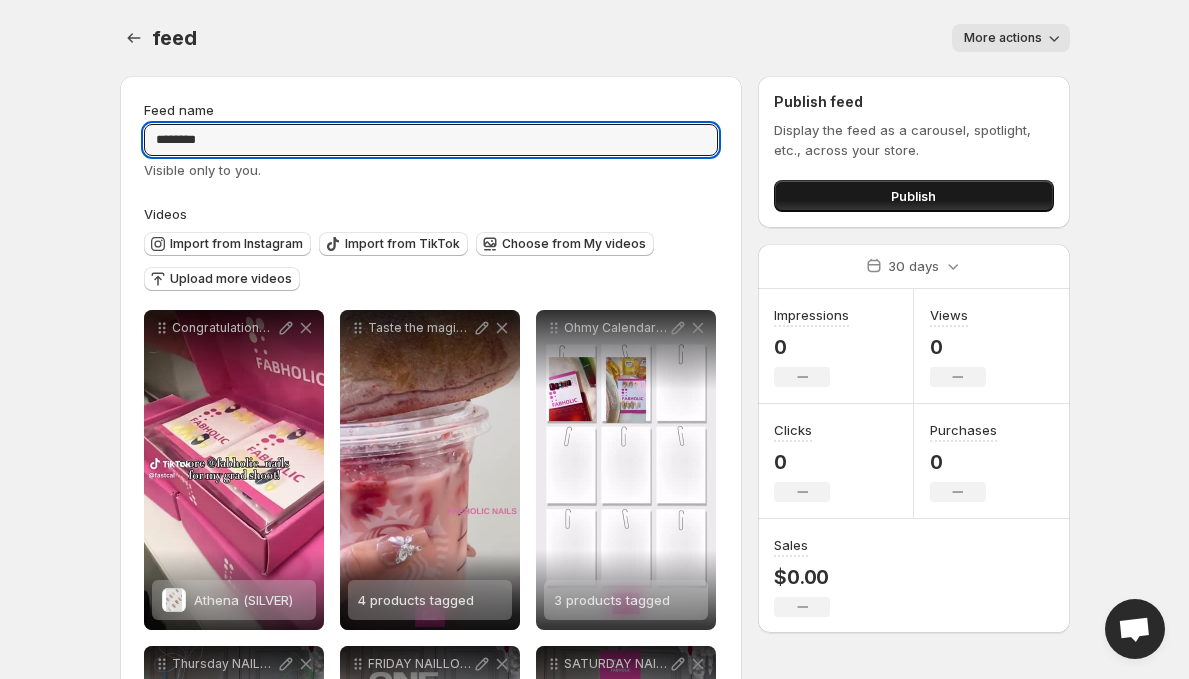 type on "********" 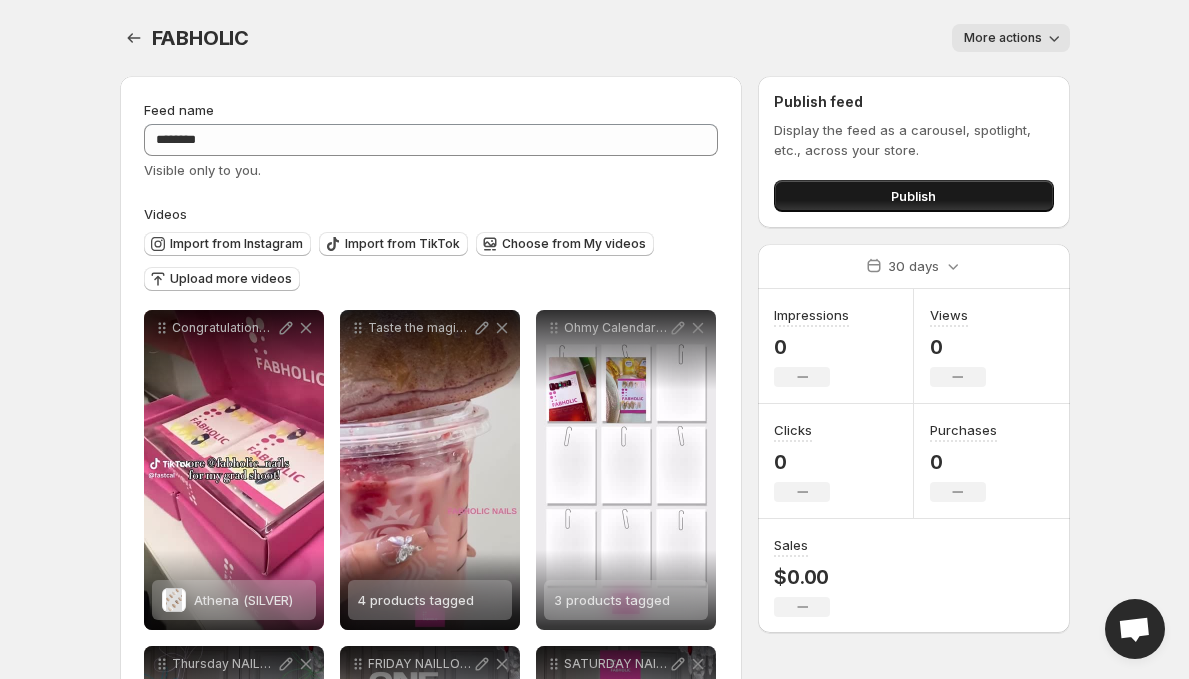 click on "Publish" at bounding box center (913, 196) 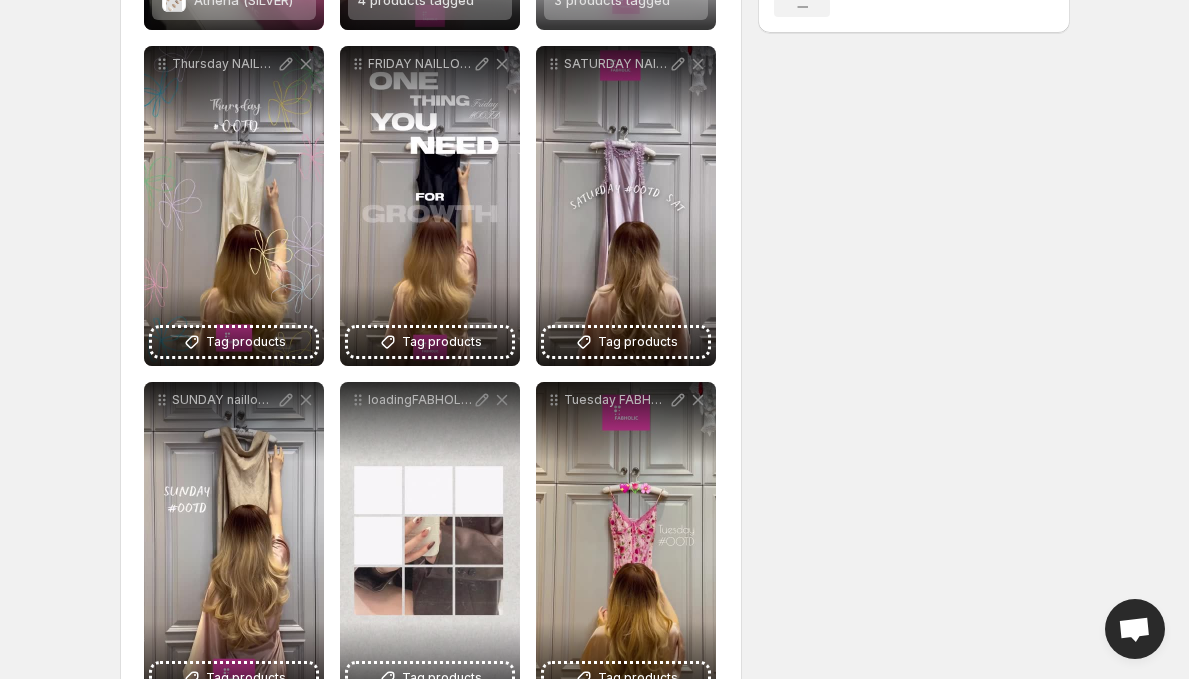 scroll, scrollTop: 700, scrollLeft: 0, axis: vertical 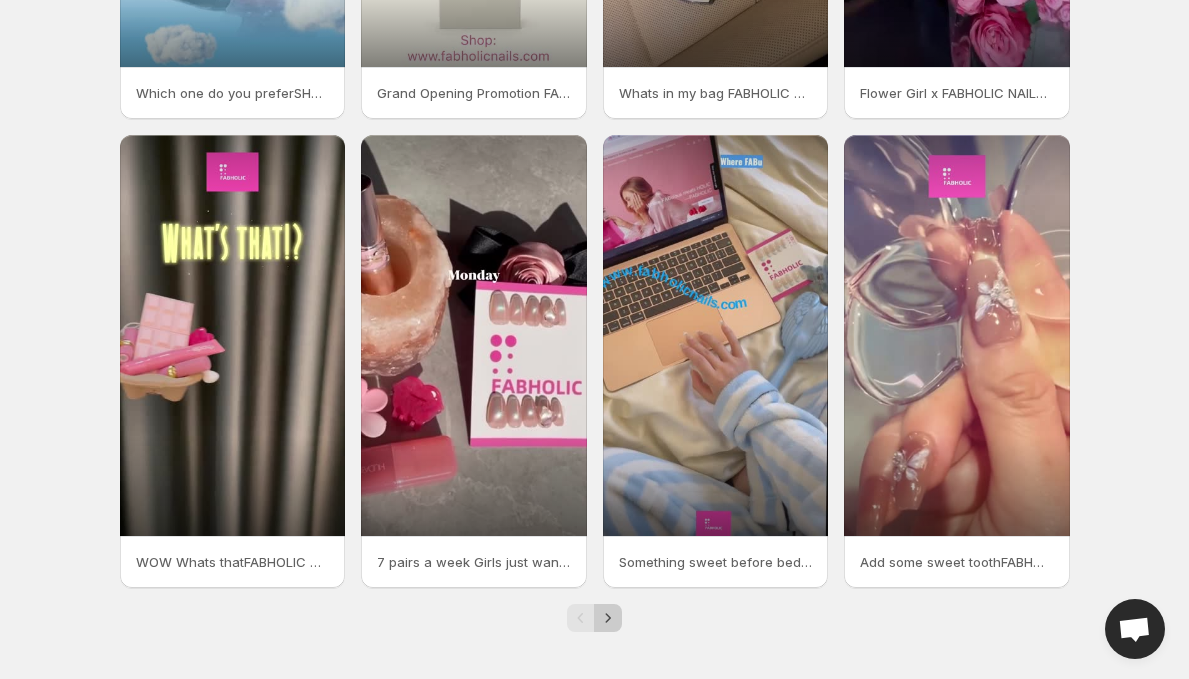 click 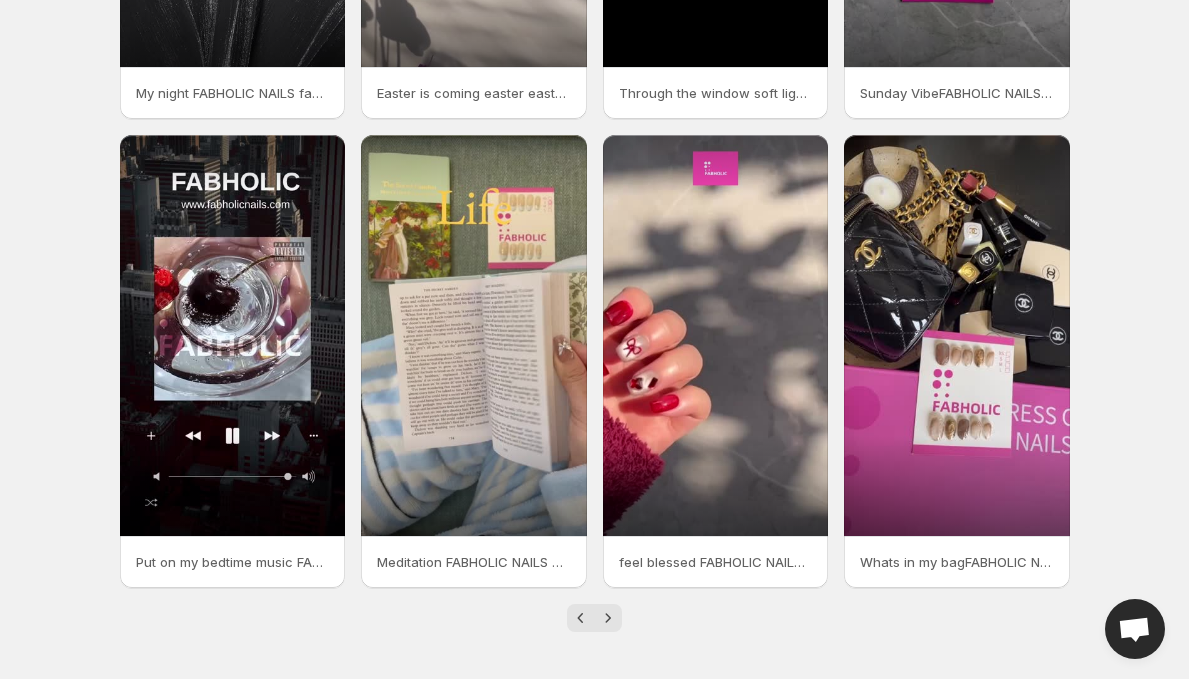 scroll, scrollTop: 210, scrollLeft: 0, axis: vertical 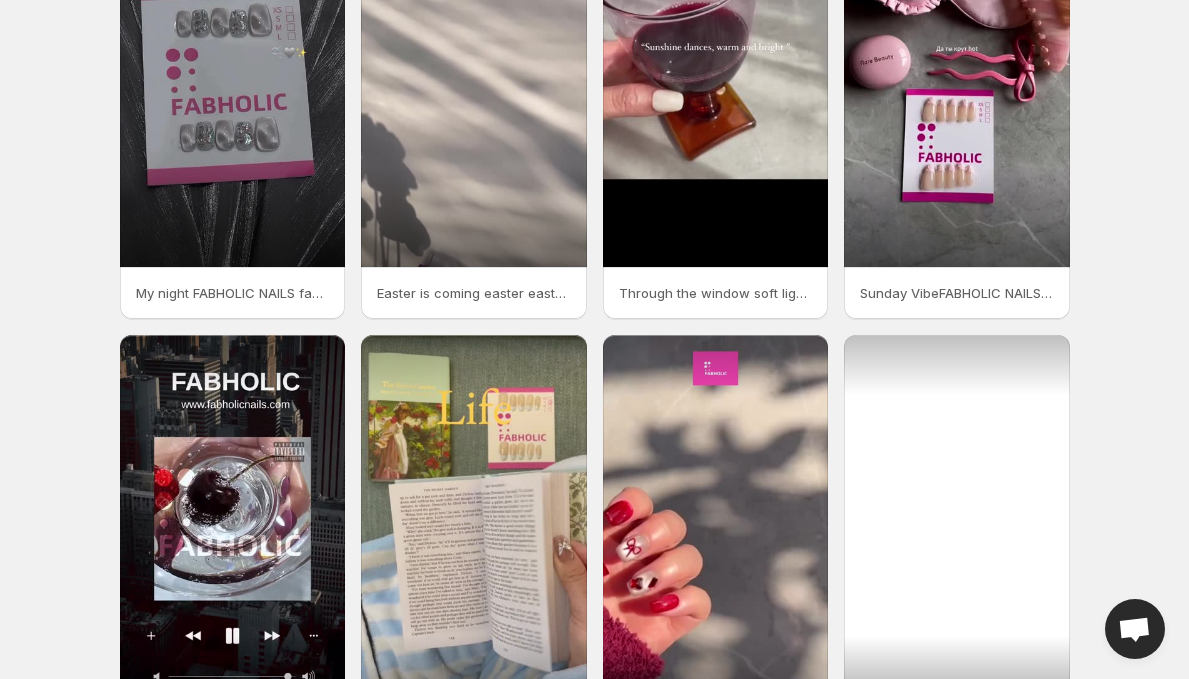 click at bounding box center [957, 535] 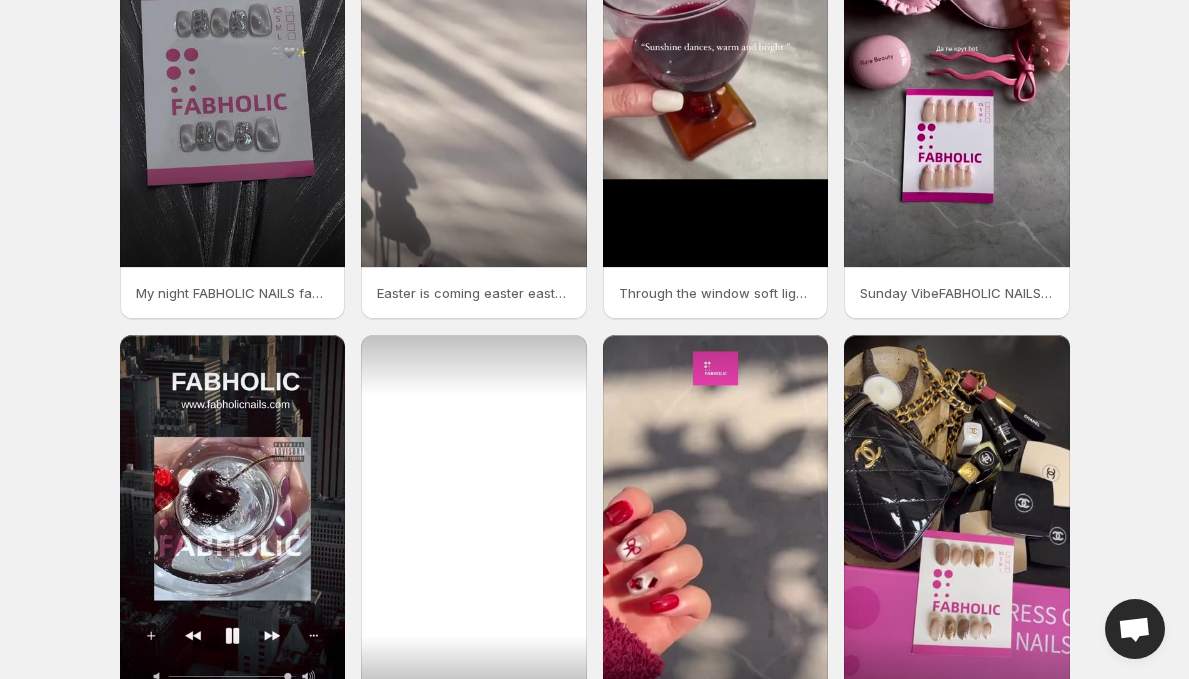 scroll, scrollTop: 410, scrollLeft: 0, axis: vertical 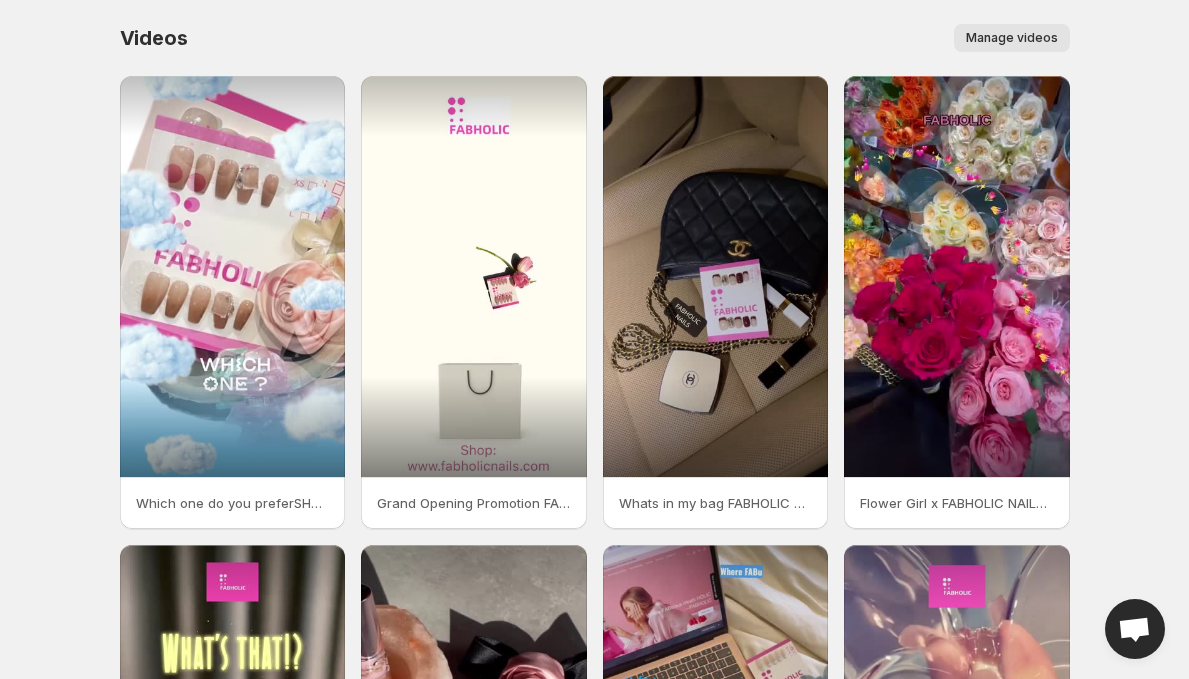 click on "Manage videos" at bounding box center [1012, 38] 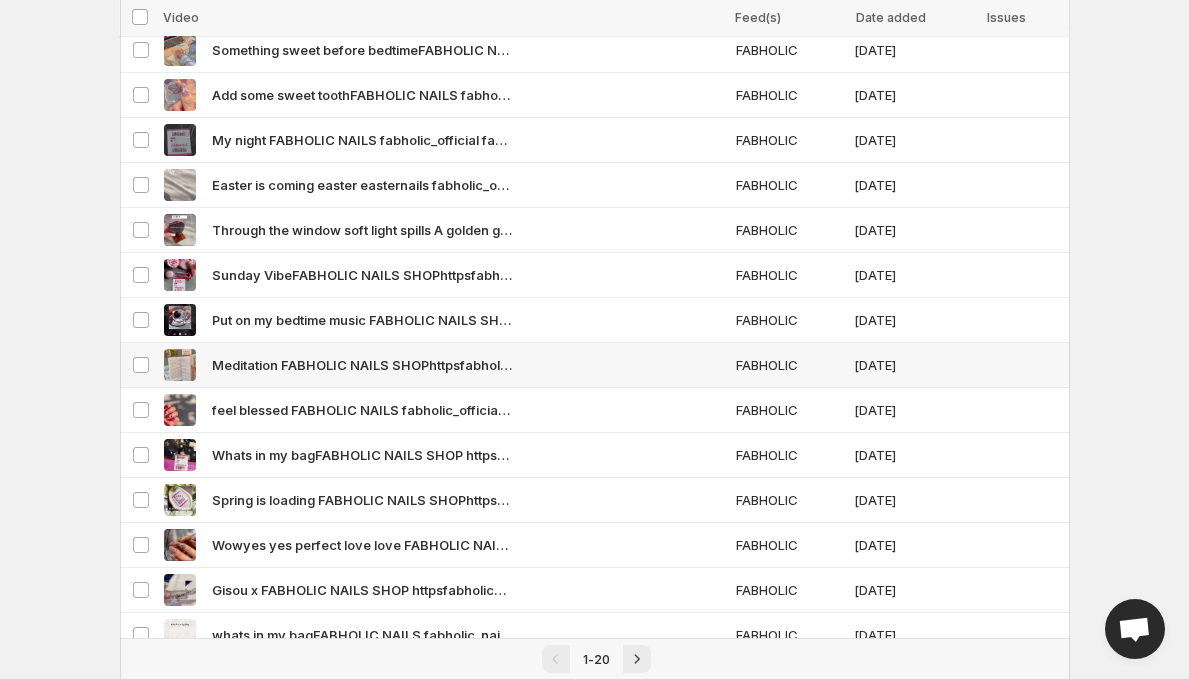 scroll, scrollTop: 459, scrollLeft: 0, axis: vertical 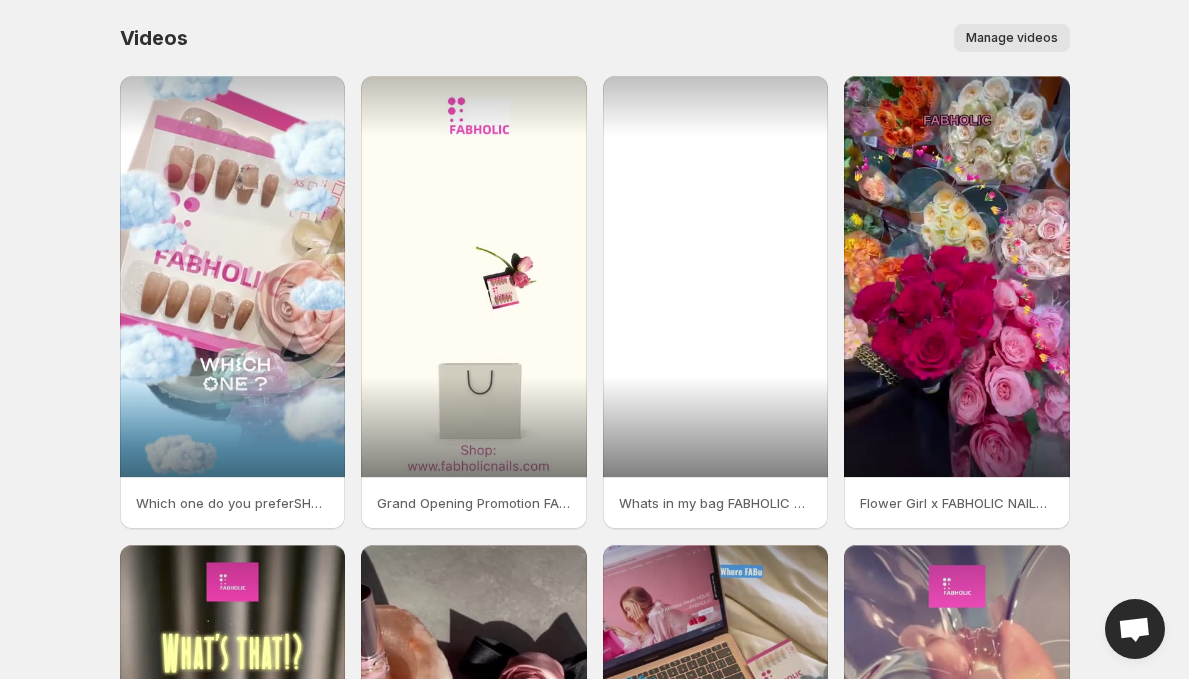 click at bounding box center [716, 276] 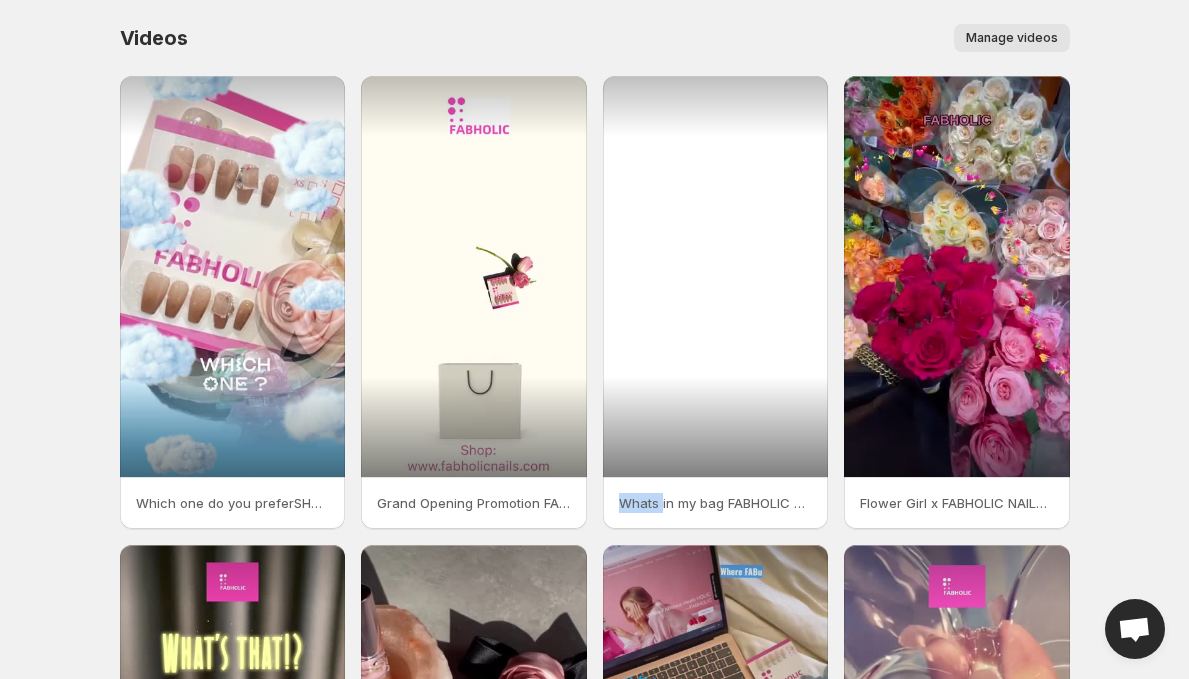 click at bounding box center [716, 276] 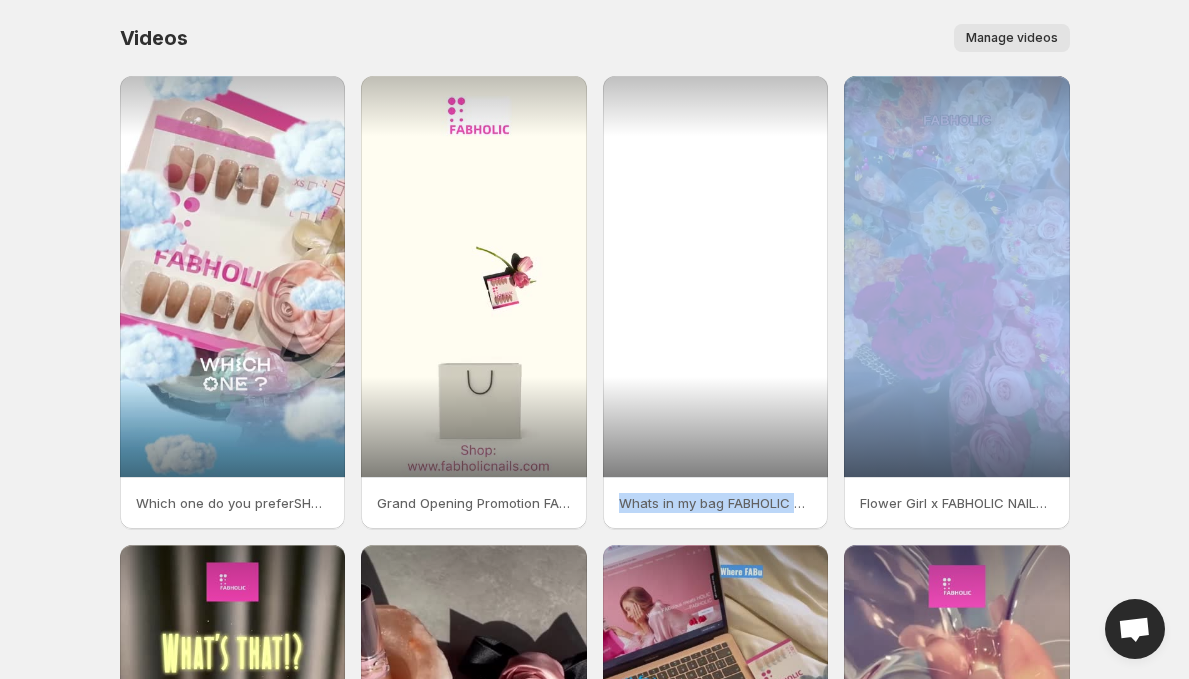 click at bounding box center [716, 276] 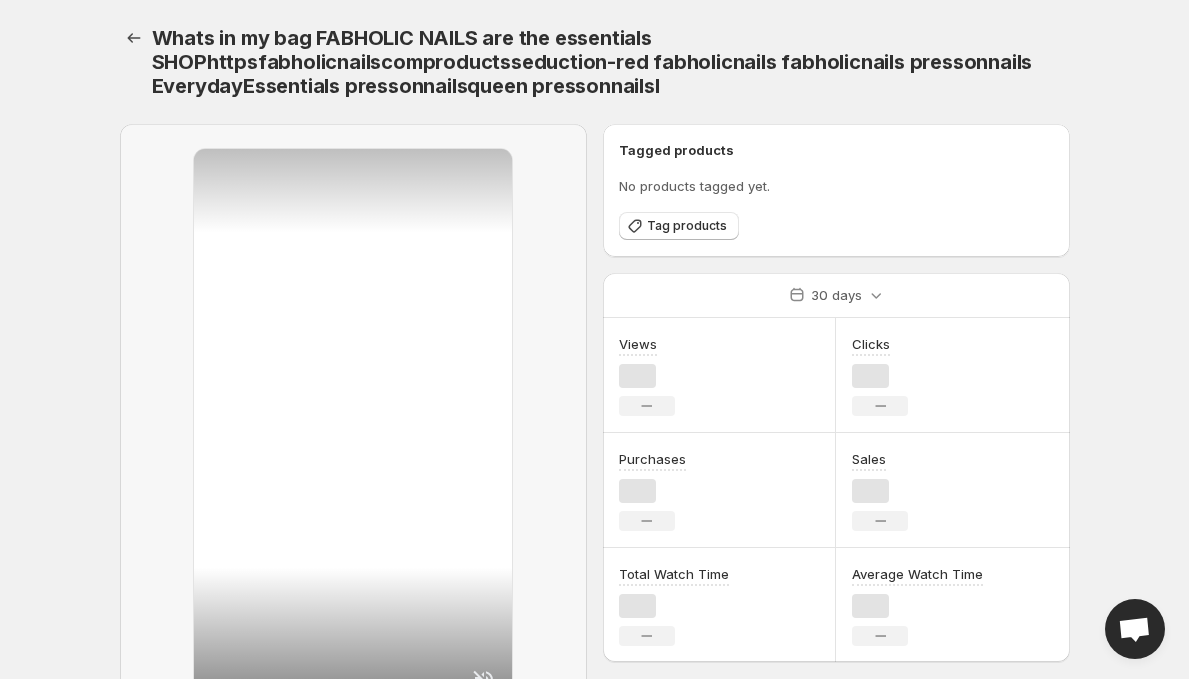 click at bounding box center [637, 491] 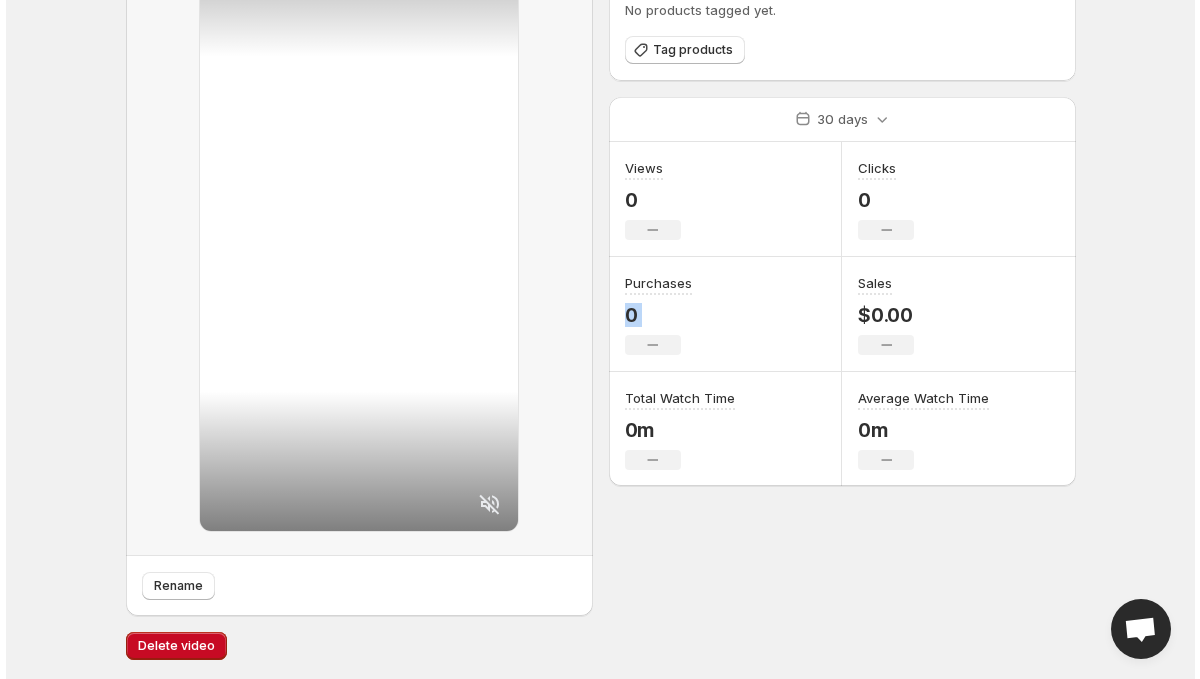 scroll, scrollTop: 0, scrollLeft: 0, axis: both 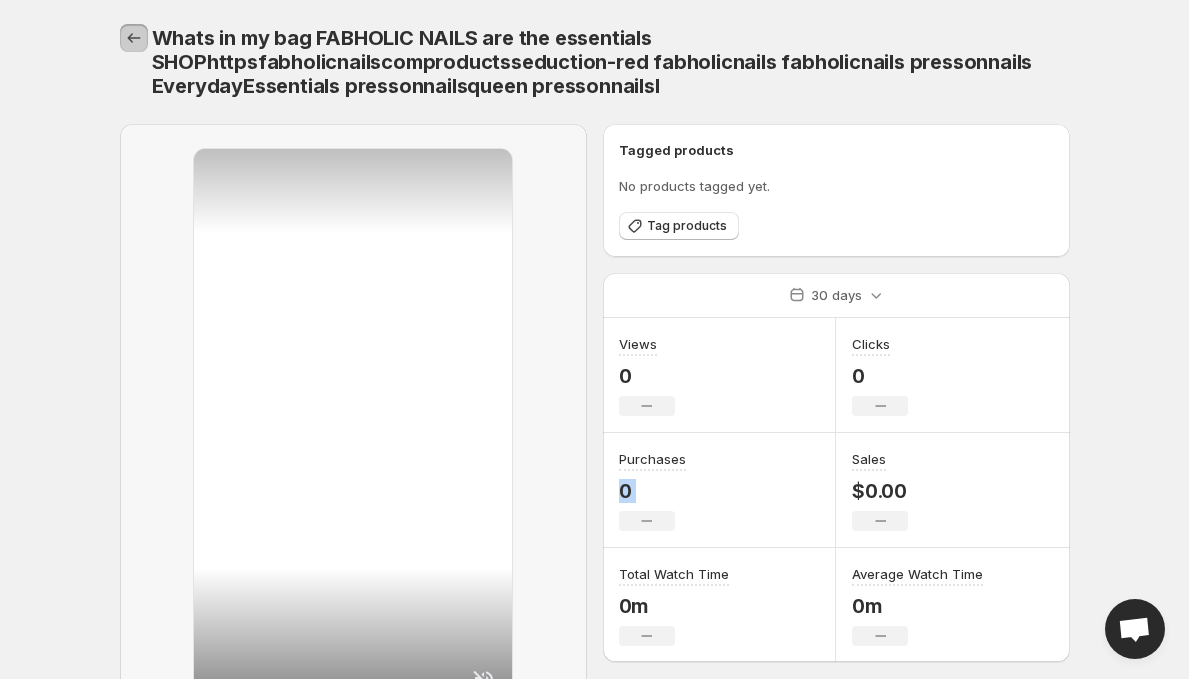 click 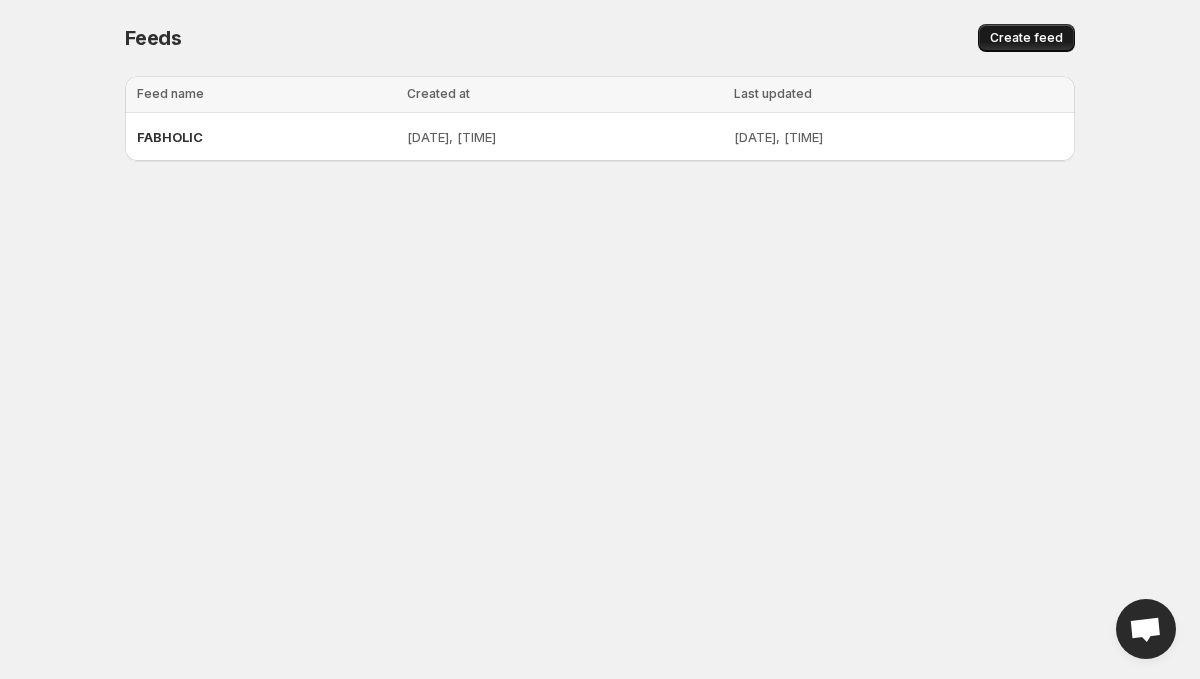 click on "Create feed" at bounding box center (1026, 38) 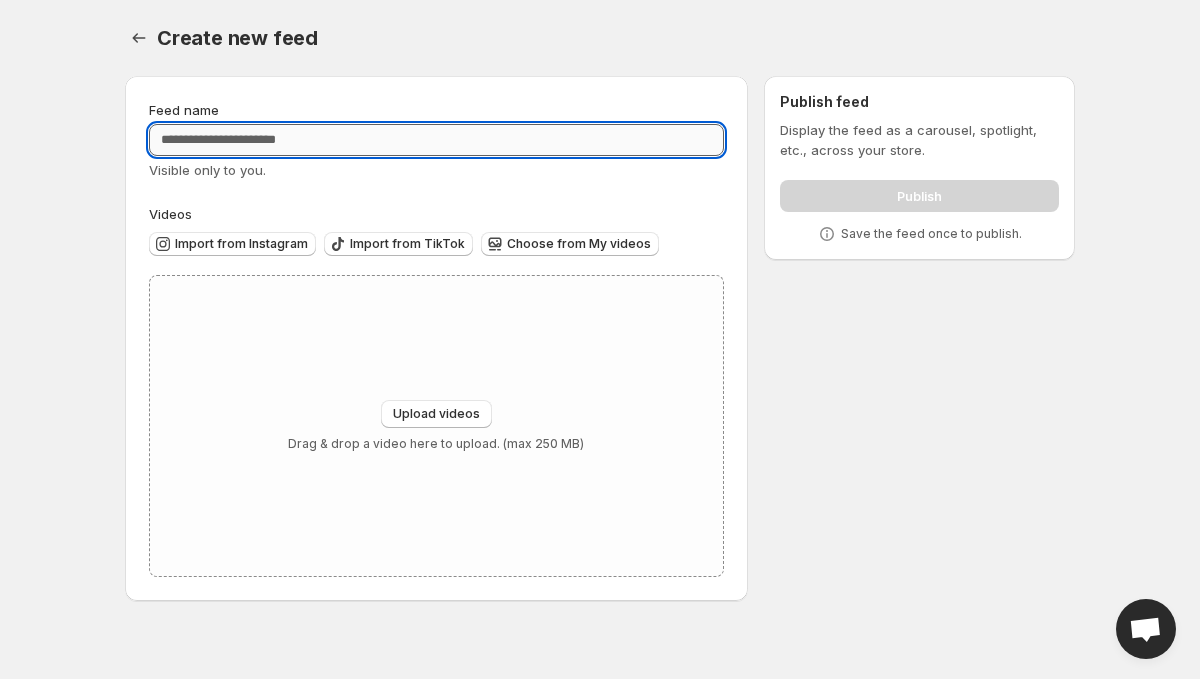 click on "Feed name" at bounding box center [436, 140] 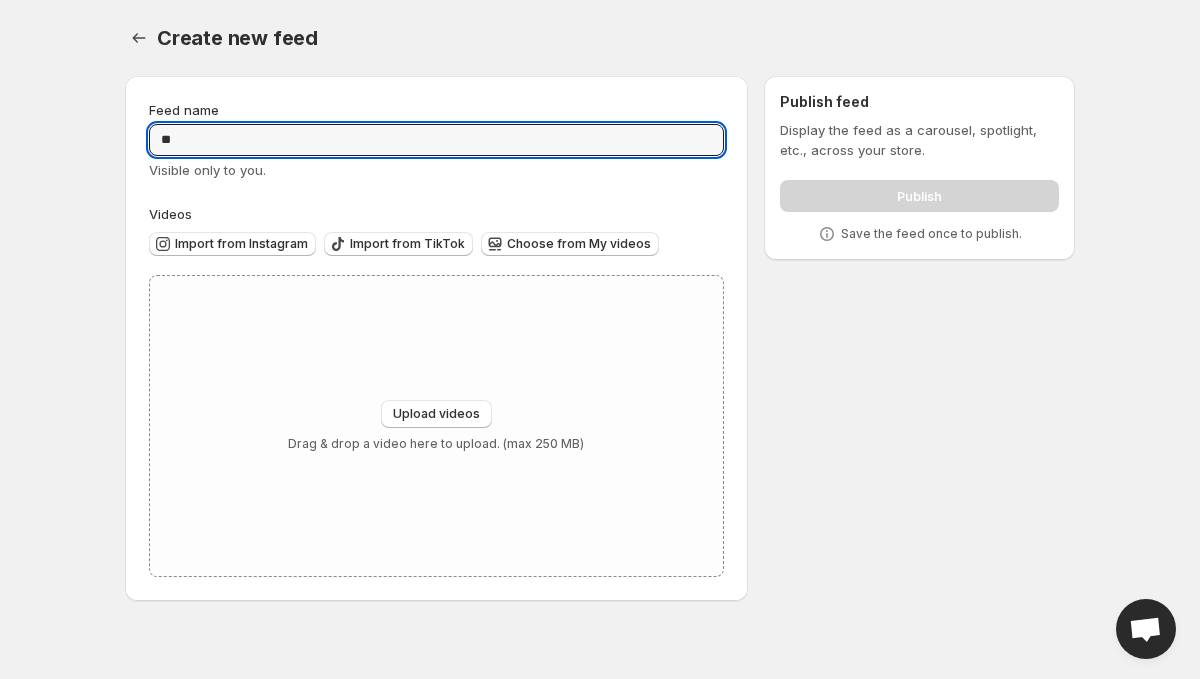type on "*" 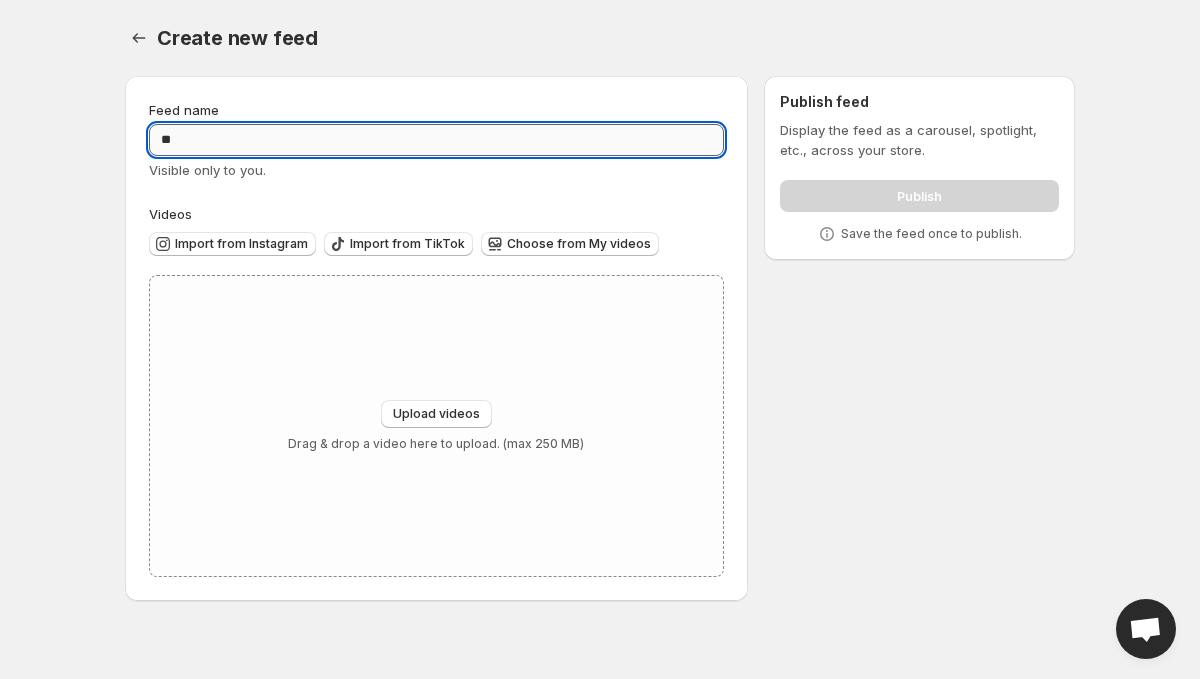 click on "**" at bounding box center [436, 140] 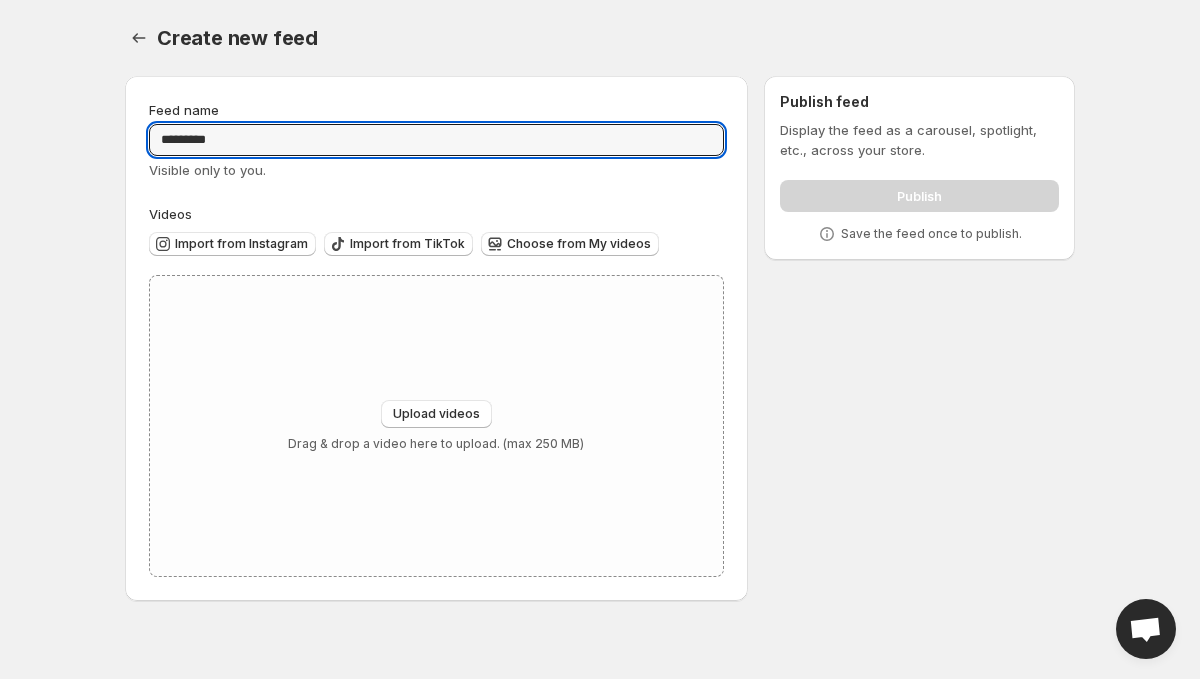 type on "*********" 